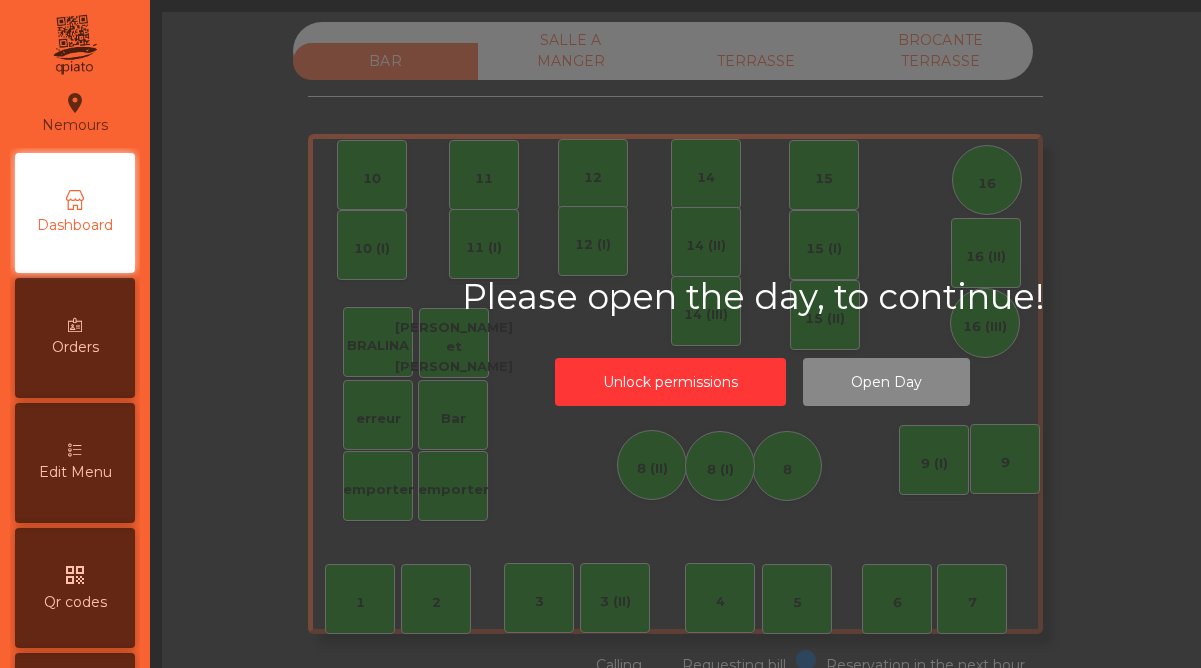 scroll, scrollTop: 0, scrollLeft: 0, axis: both 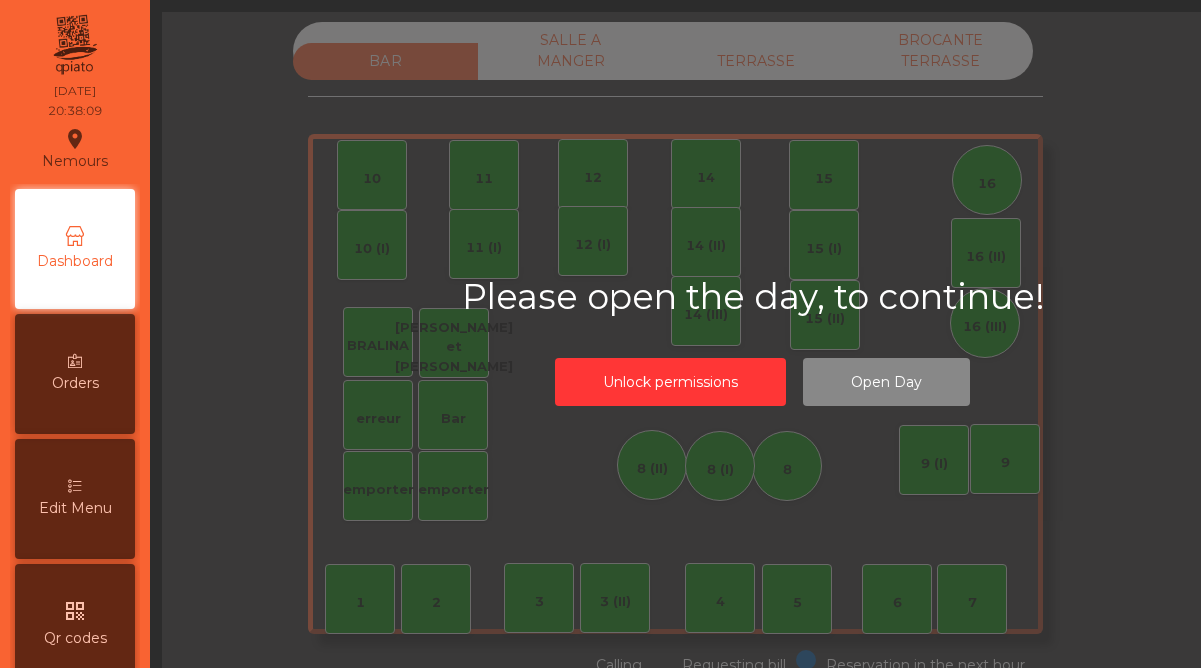 click on "Edit Menu" at bounding box center (75, 508) 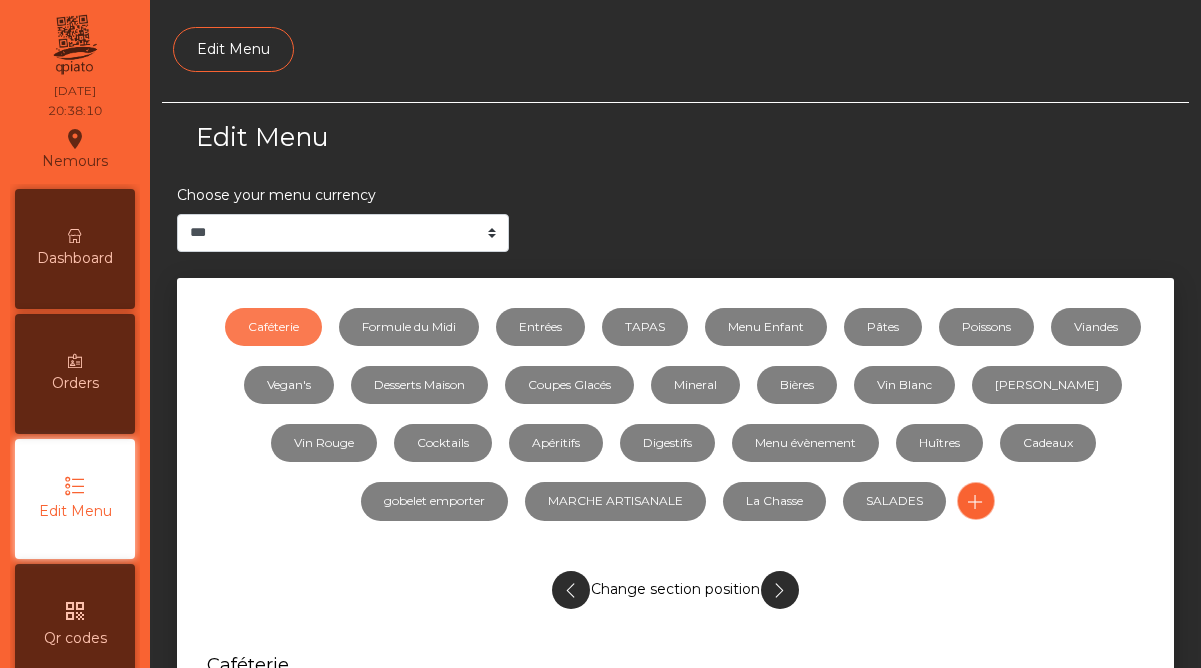 scroll, scrollTop: 165, scrollLeft: 0, axis: vertical 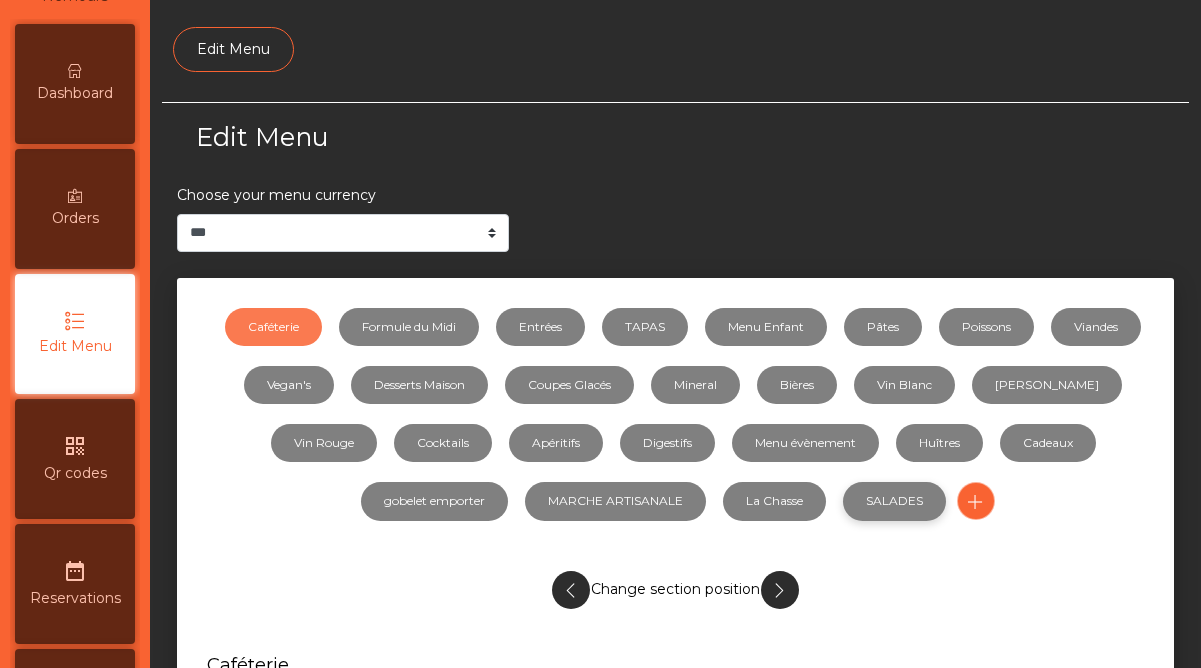 click on "SALADES" at bounding box center [894, 501] 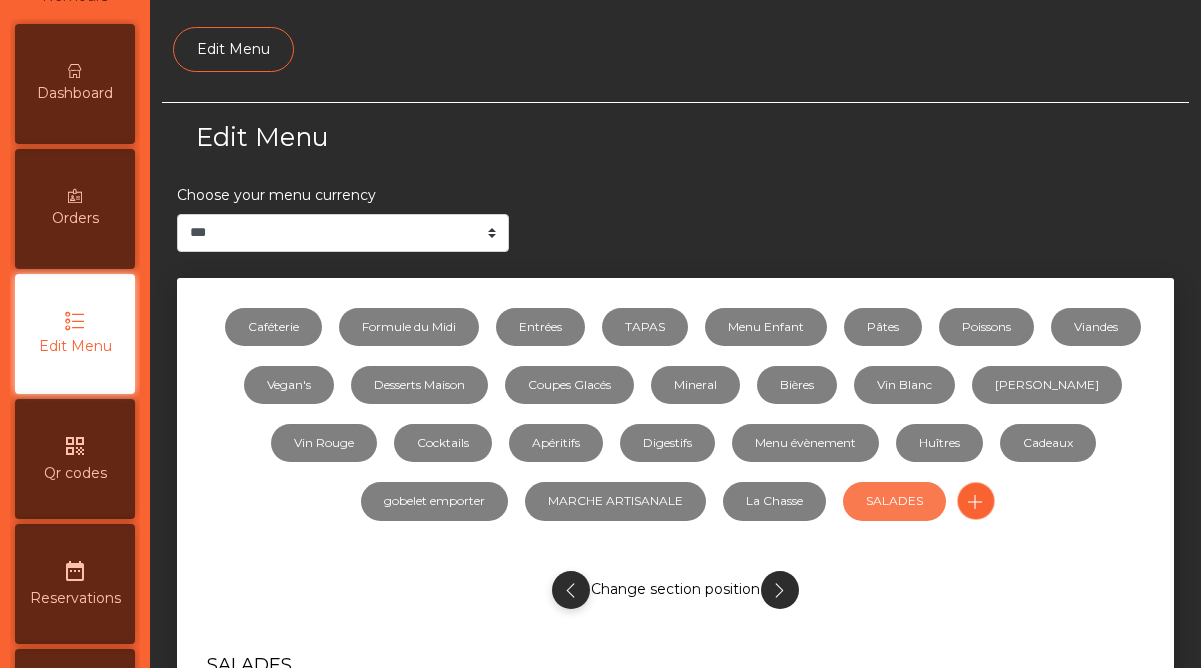 click at bounding box center [570, 590] 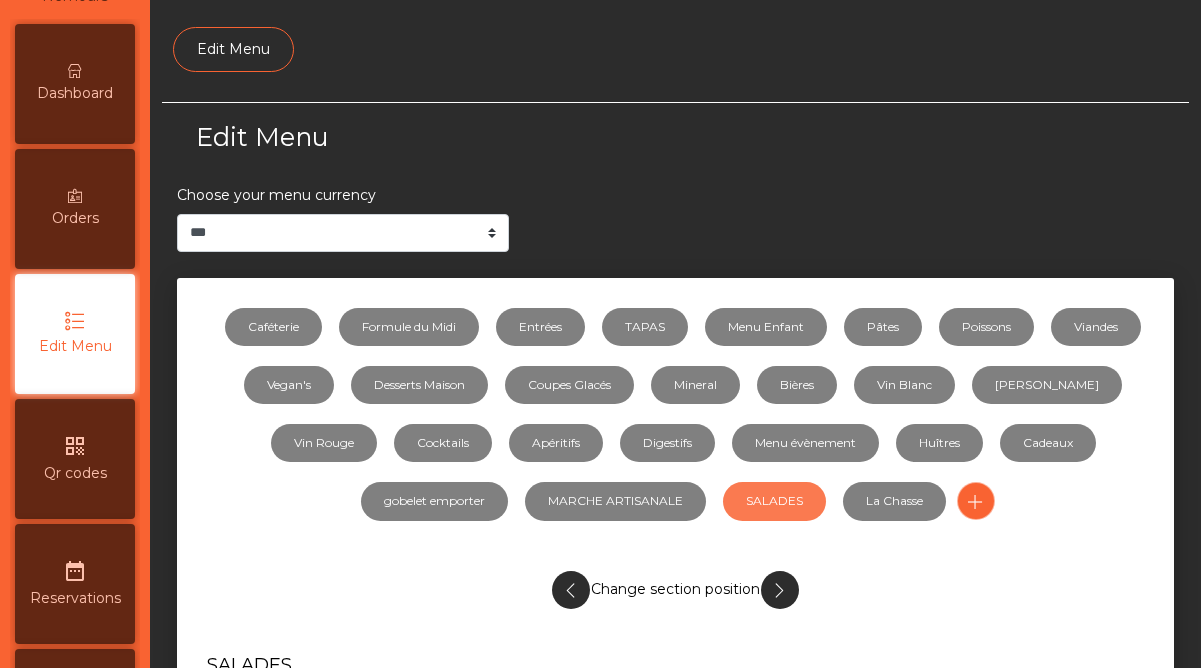 click at bounding box center (570, 590) 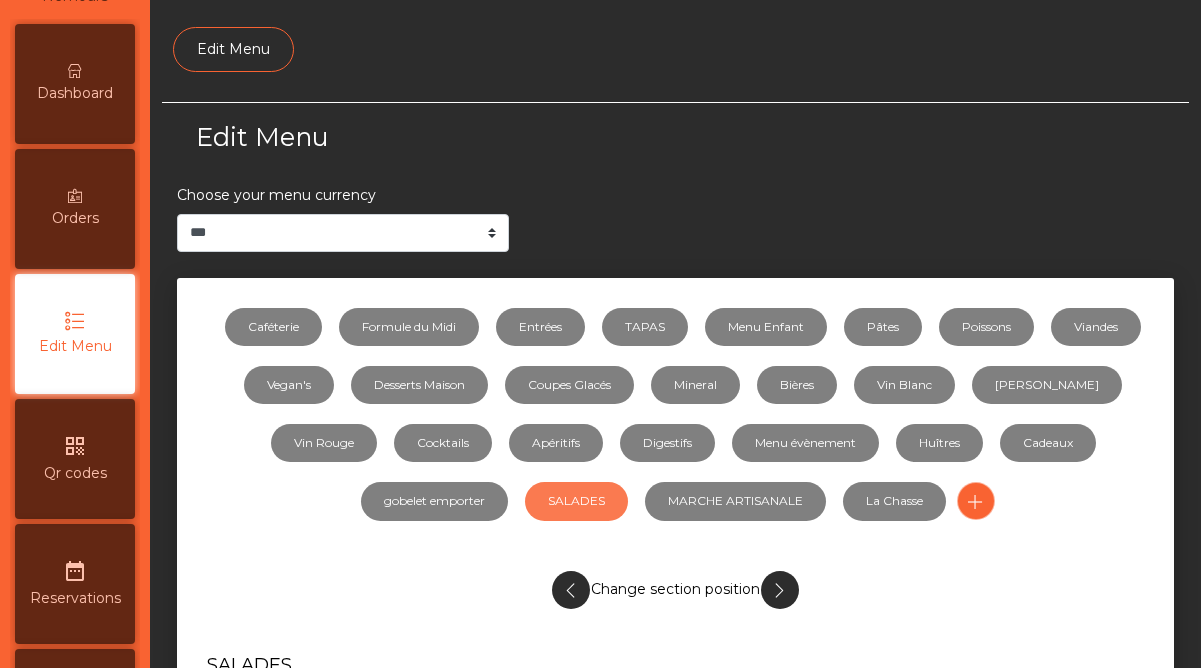 click at bounding box center [570, 590] 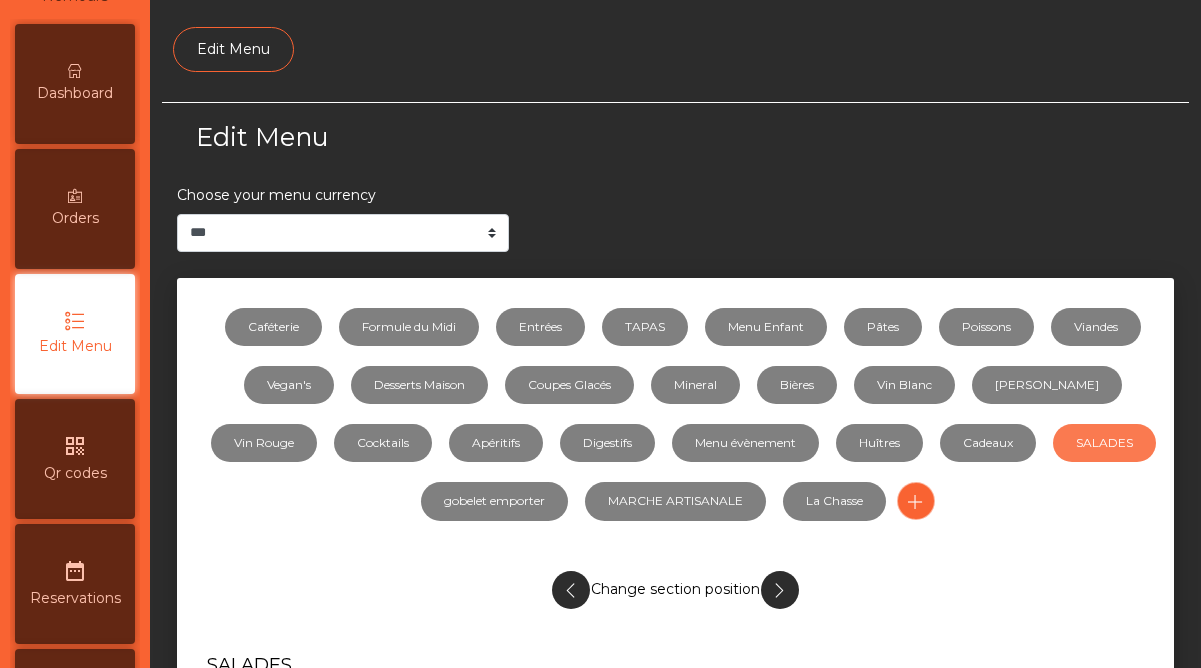click at bounding box center [570, 590] 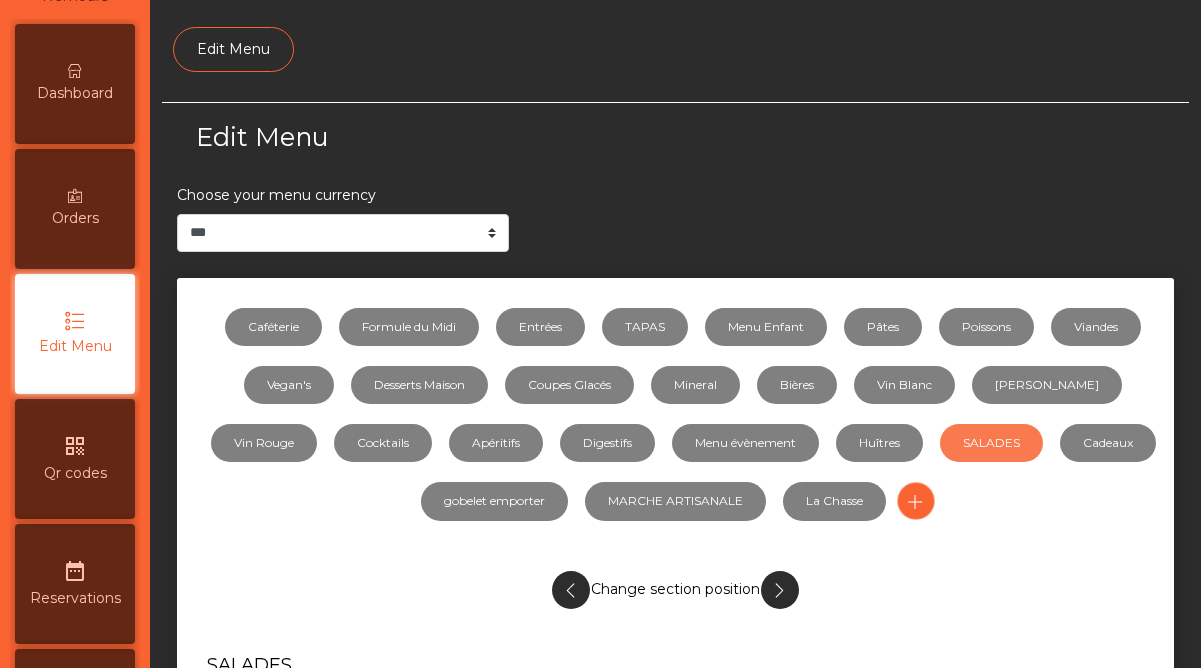 click at bounding box center (570, 590) 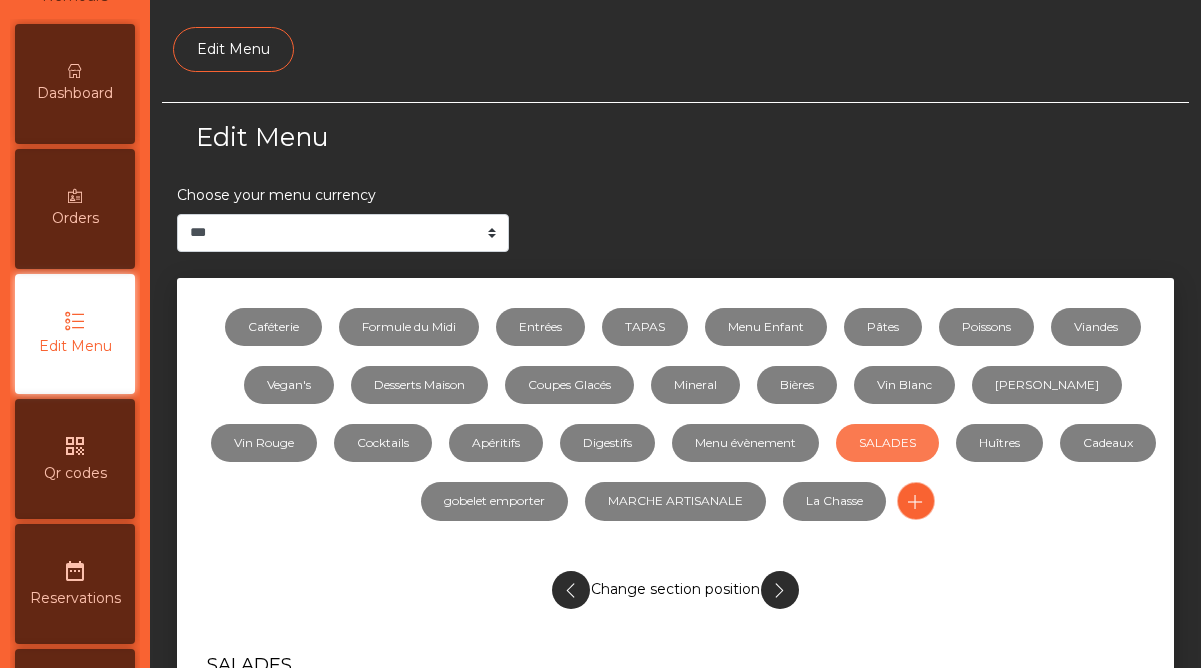 click at bounding box center (570, 590) 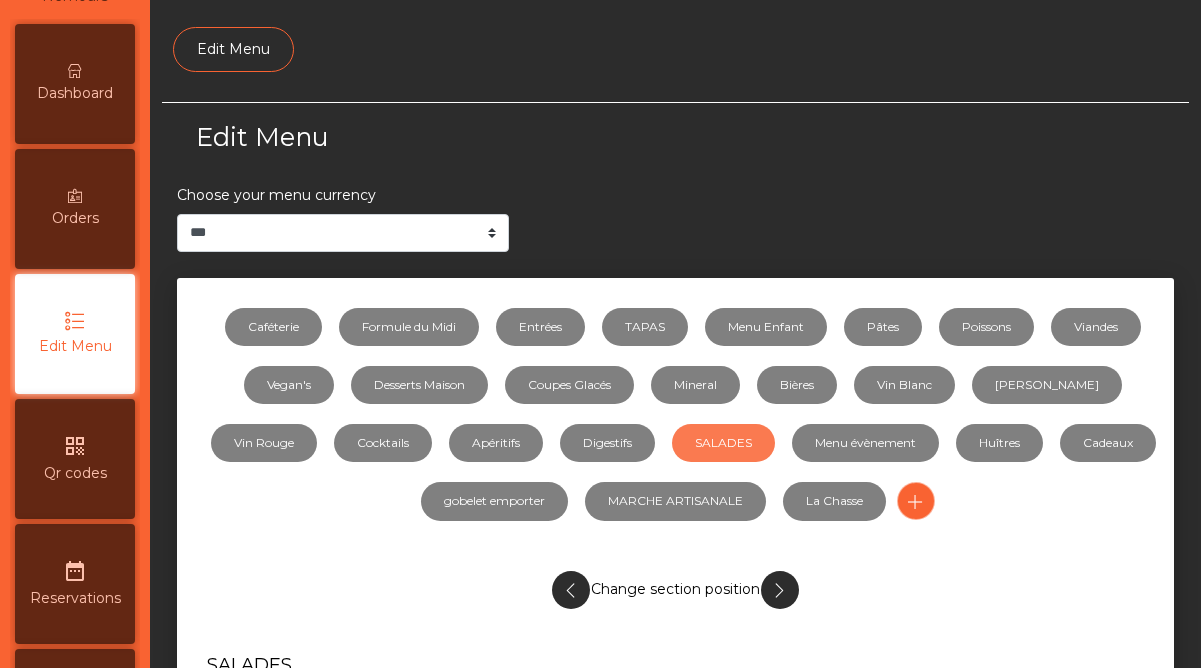 click at bounding box center [570, 590] 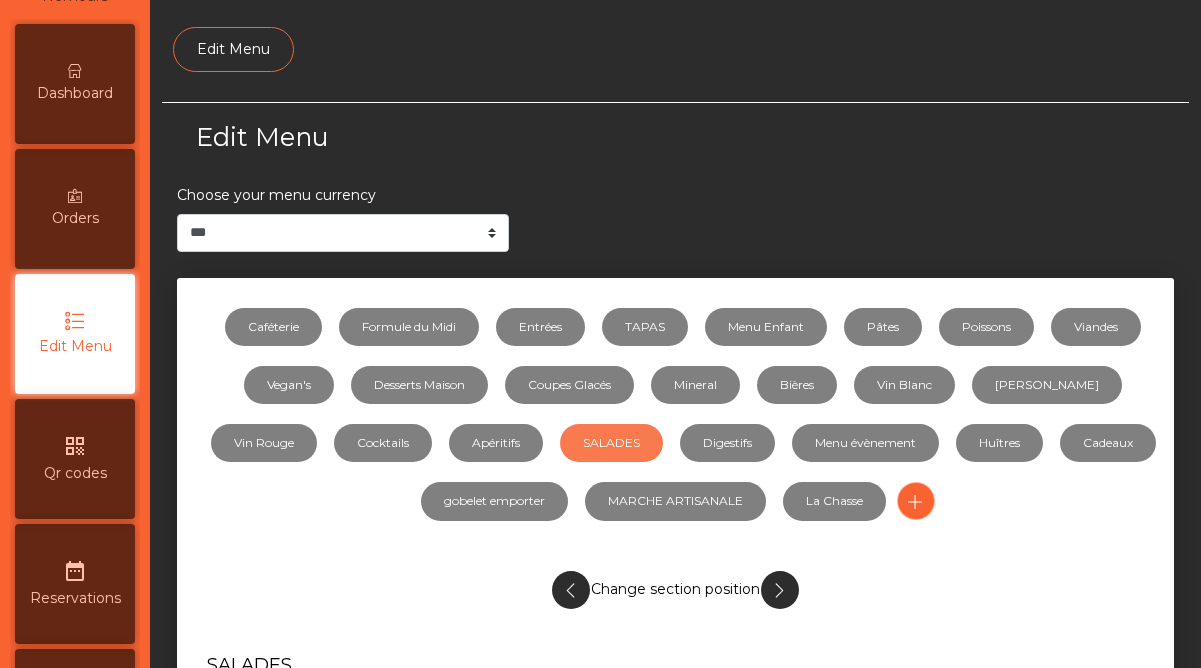 click at bounding box center (570, 590) 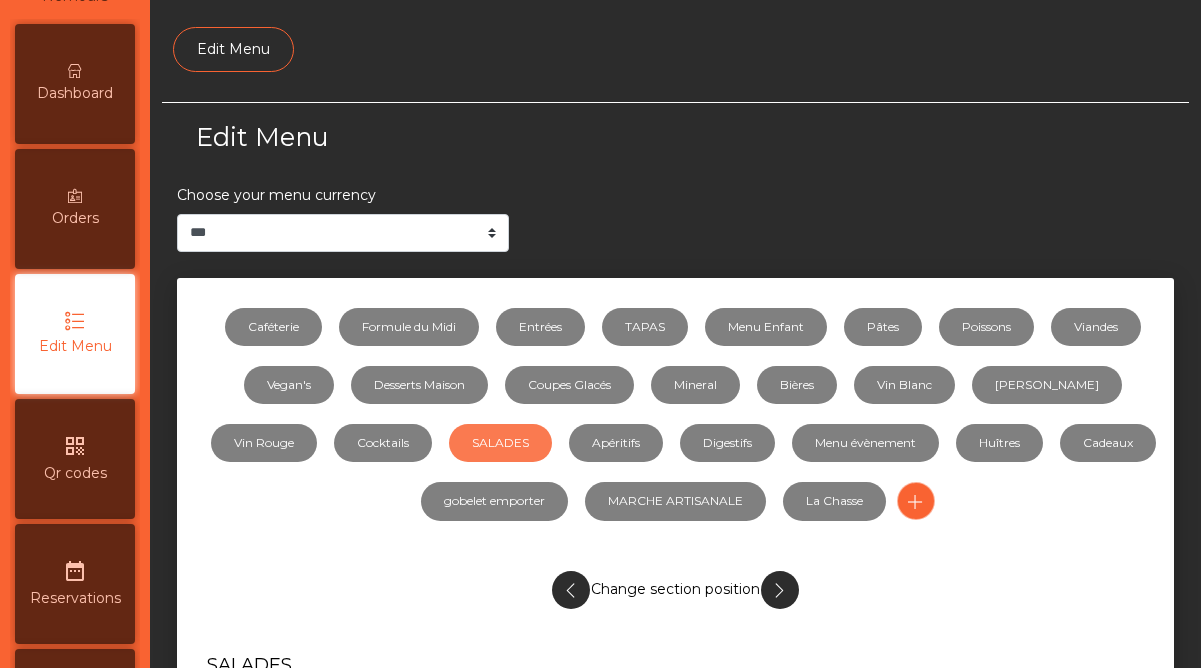 click at bounding box center [570, 590] 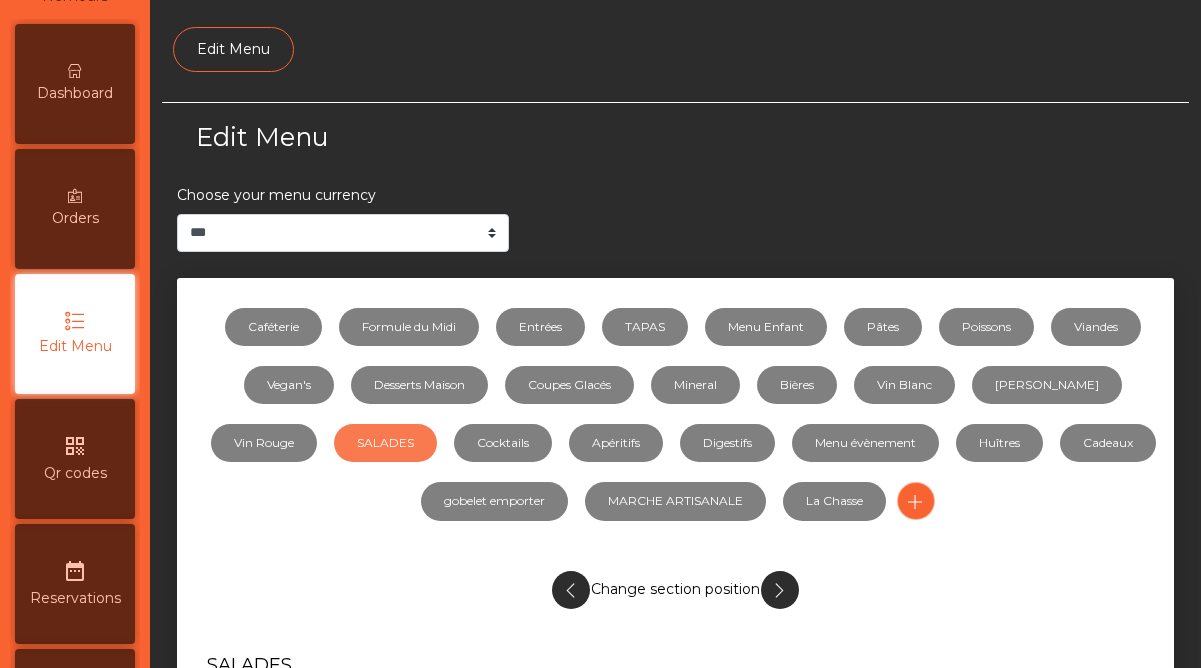 click at bounding box center [570, 590] 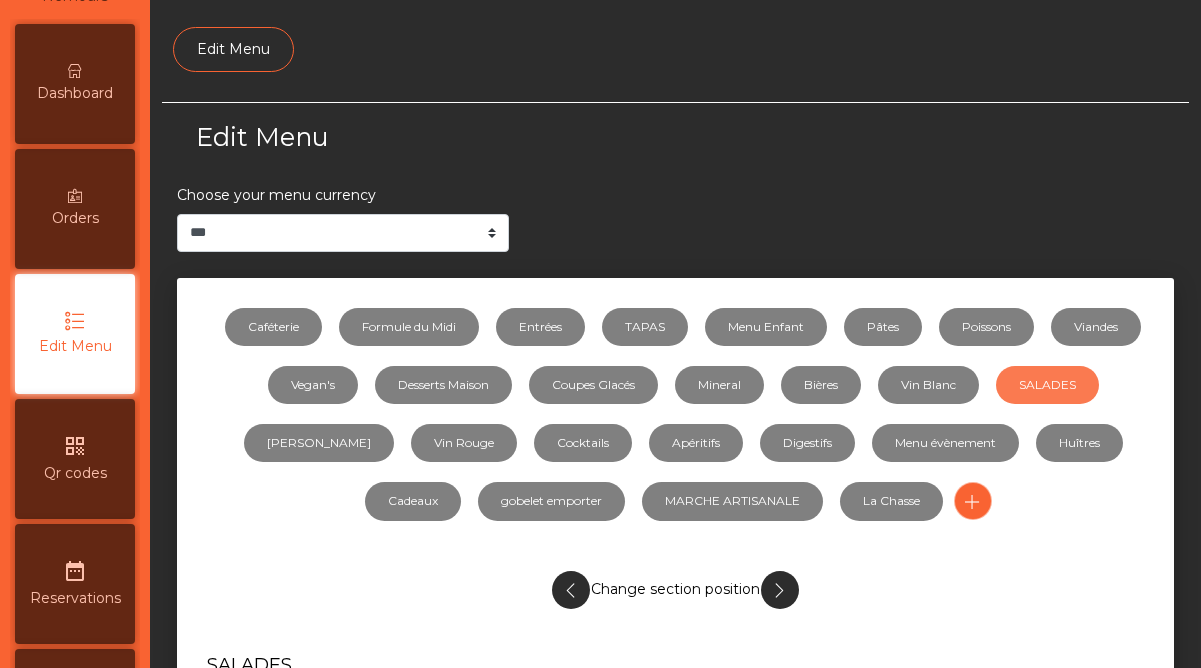 click at bounding box center (570, 590) 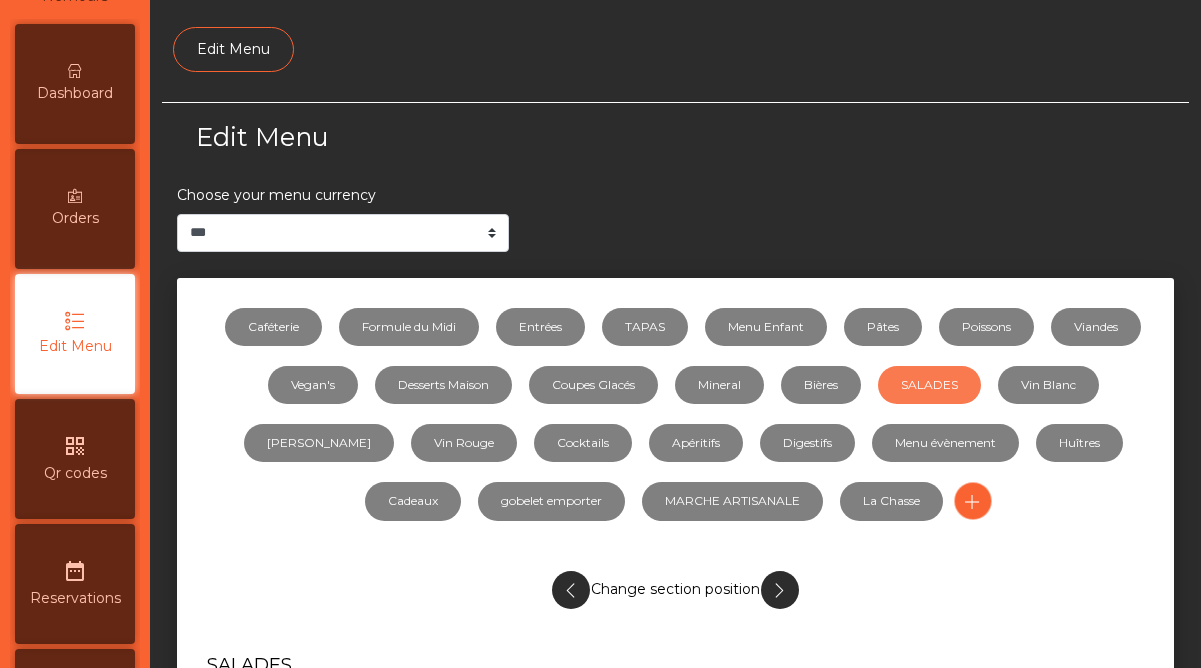 click at bounding box center (570, 590) 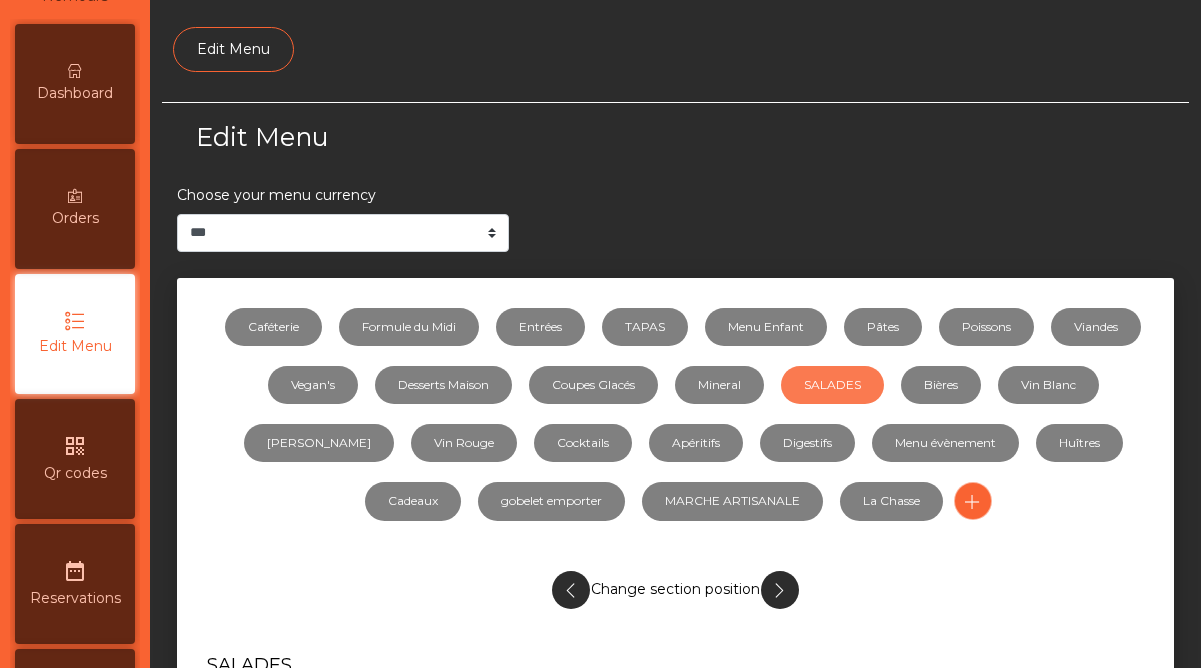 click at bounding box center (570, 590) 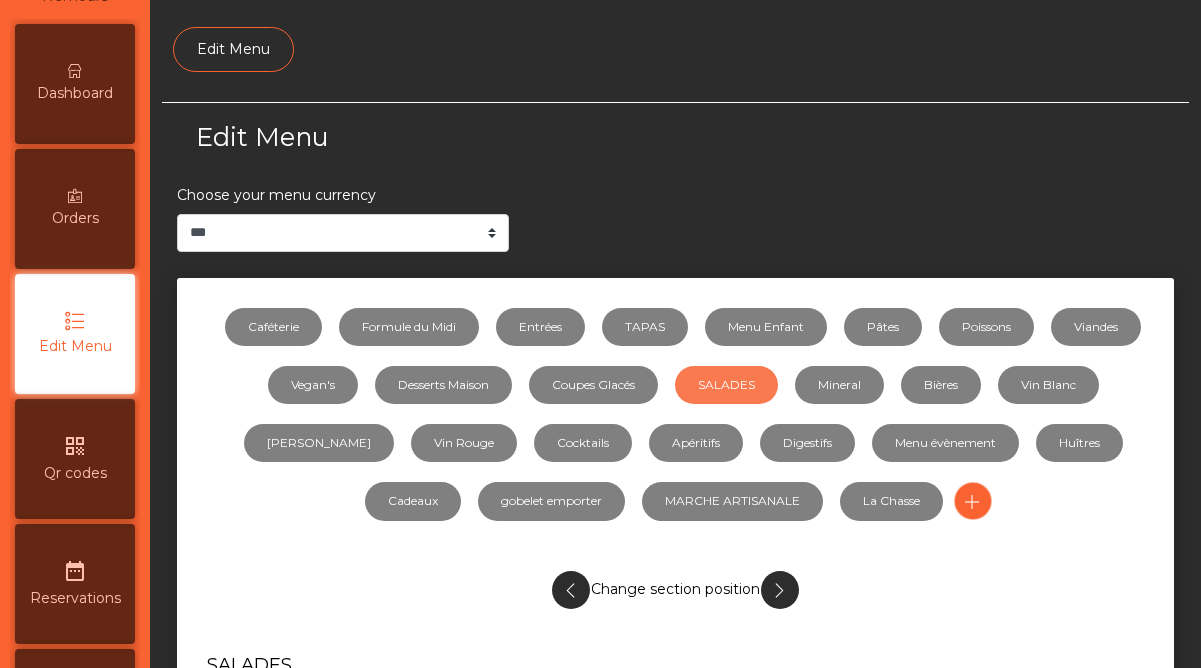 click at bounding box center (570, 590) 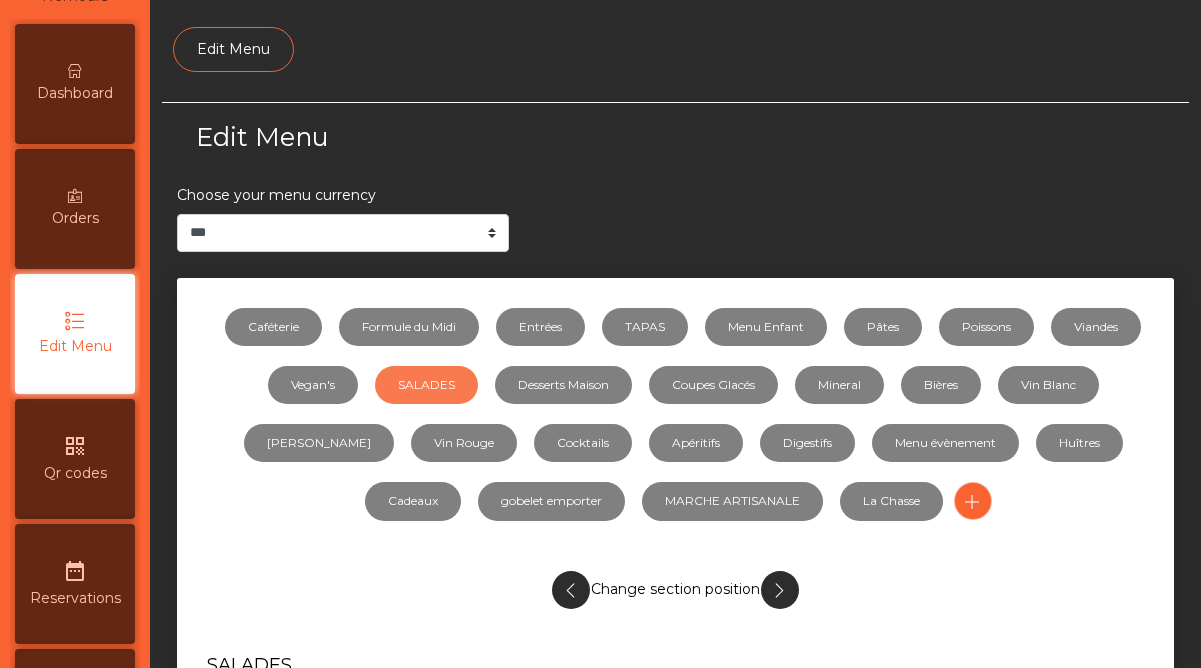 click at bounding box center (570, 590) 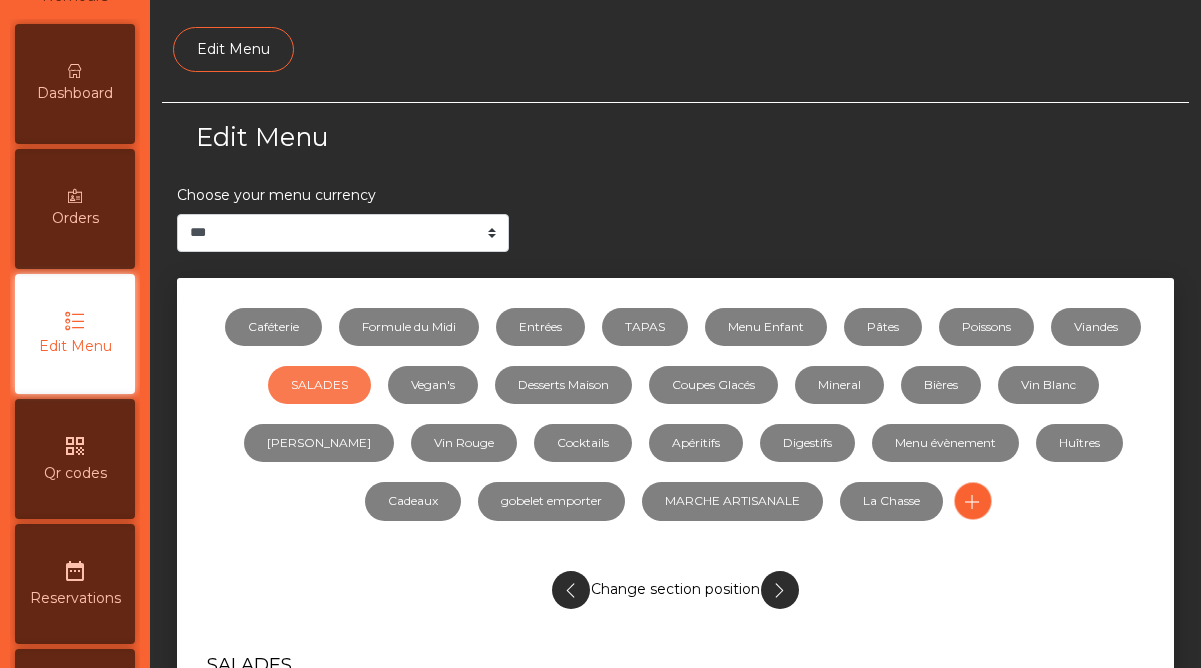click at bounding box center (570, 590) 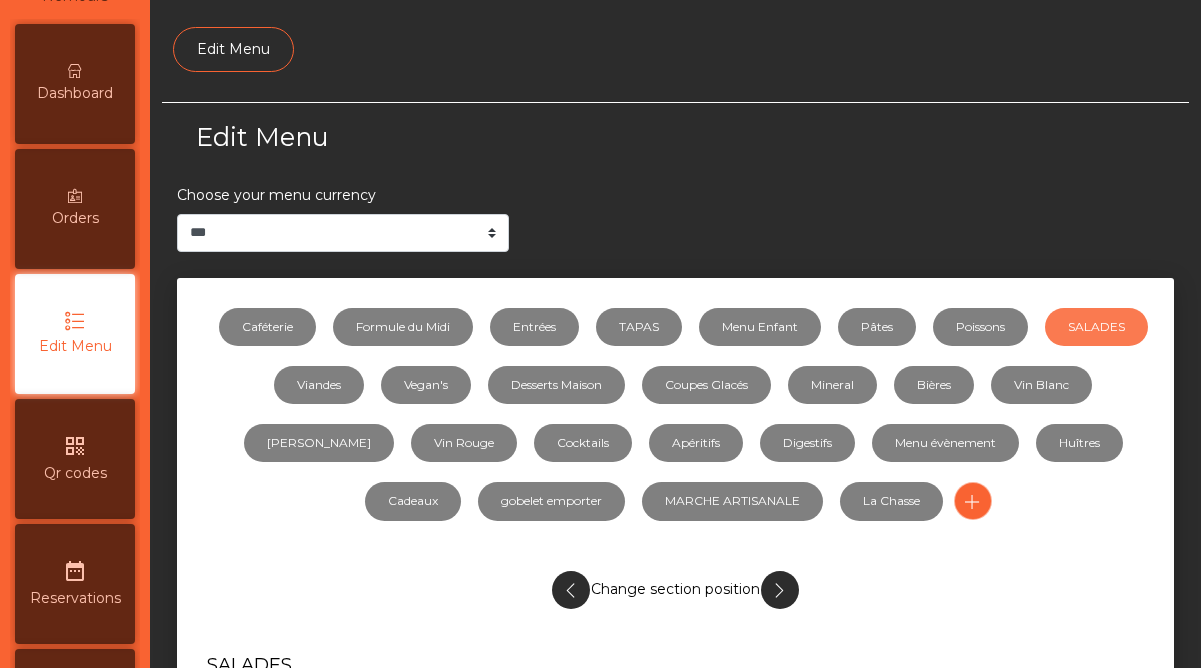click at bounding box center [570, 590] 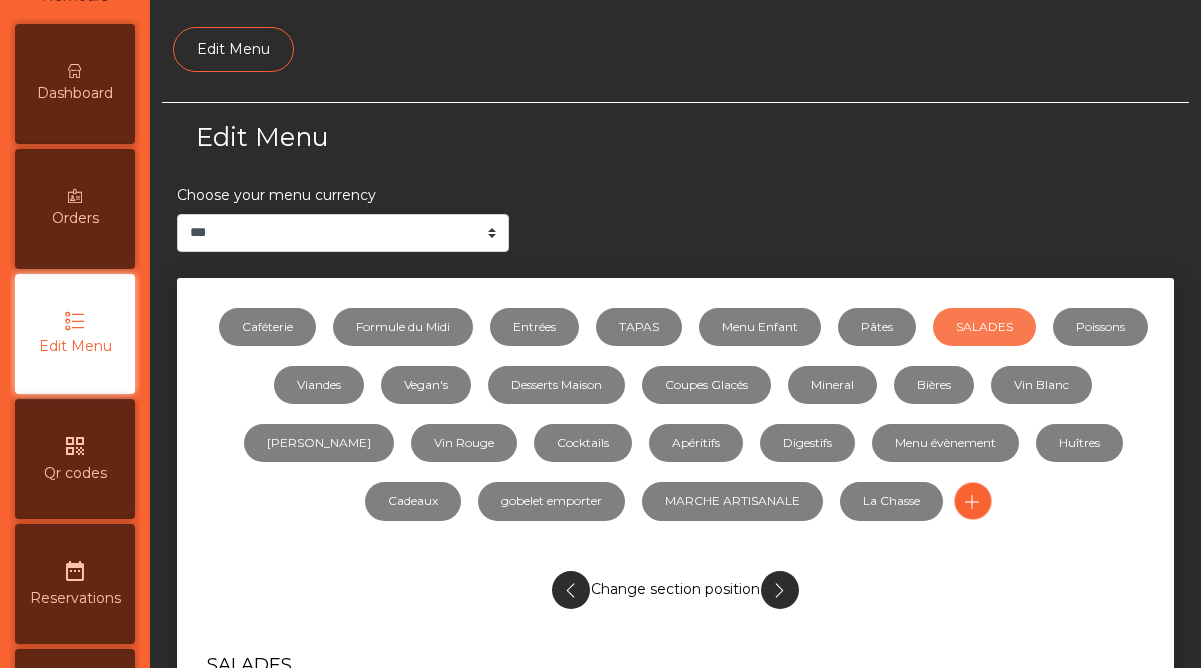 click at bounding box center [570, 590] 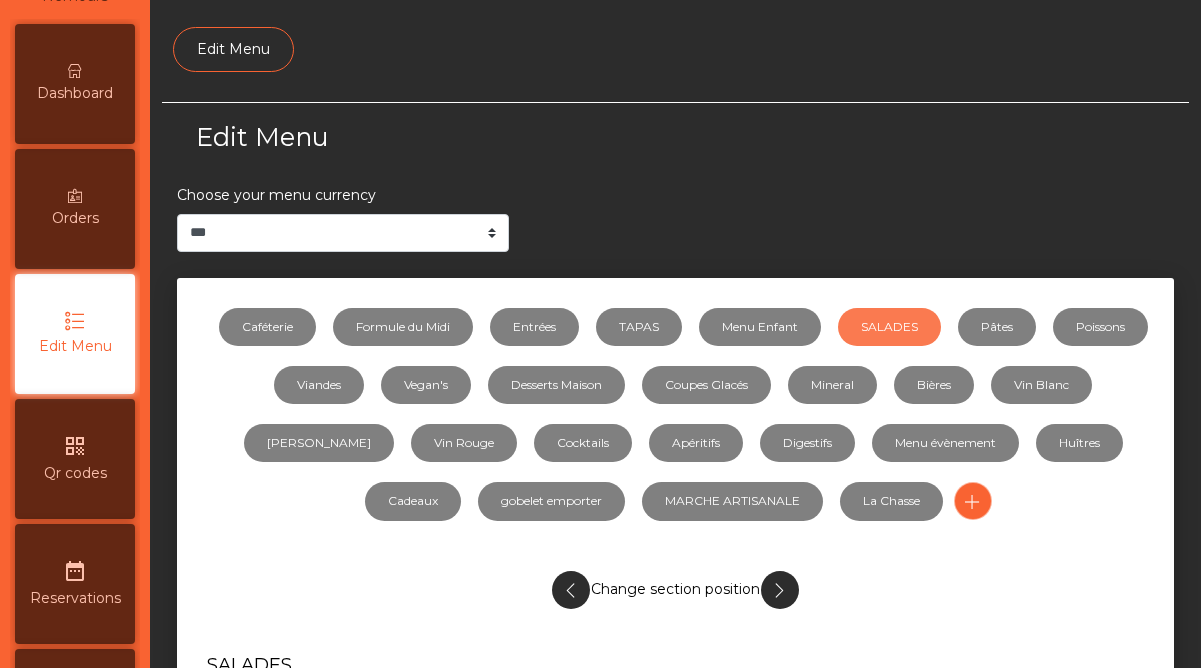 click at bounding box center [570, 590] 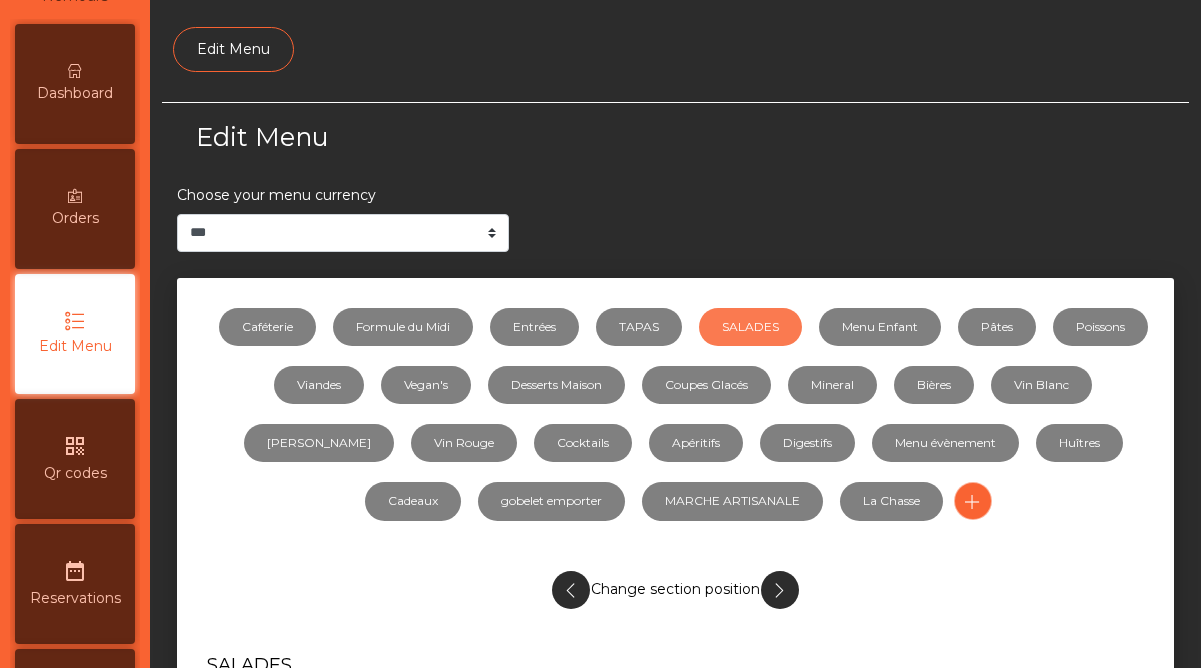 click at bounding box center [570, 590] 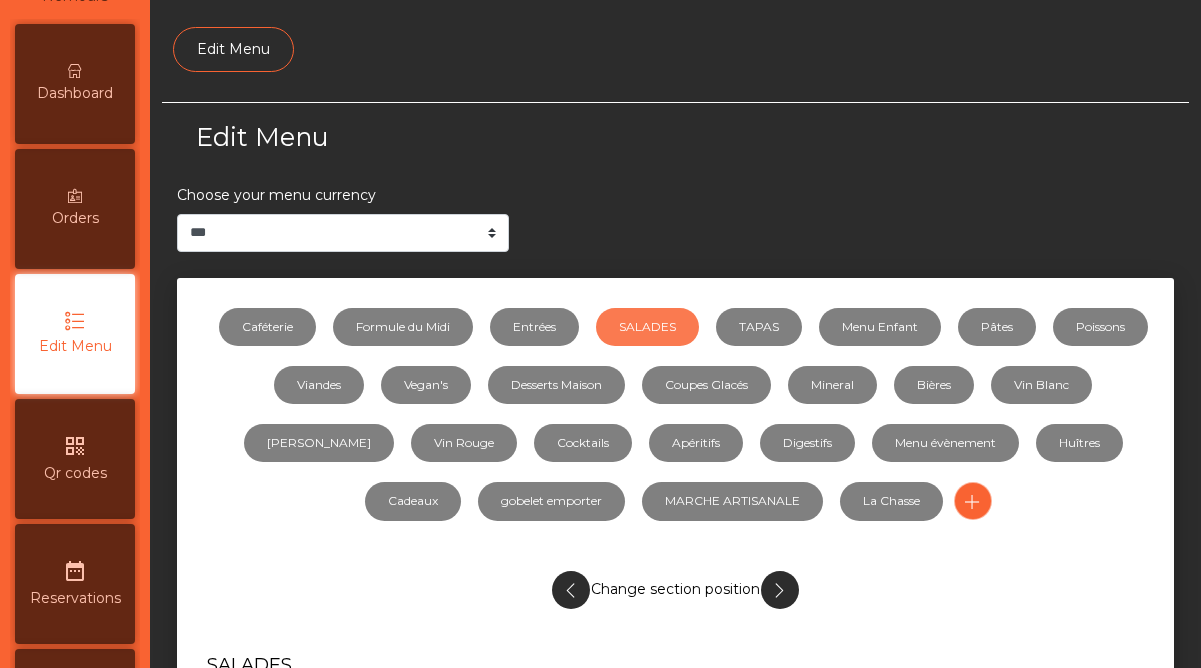 click at bounding box center (570, 590) 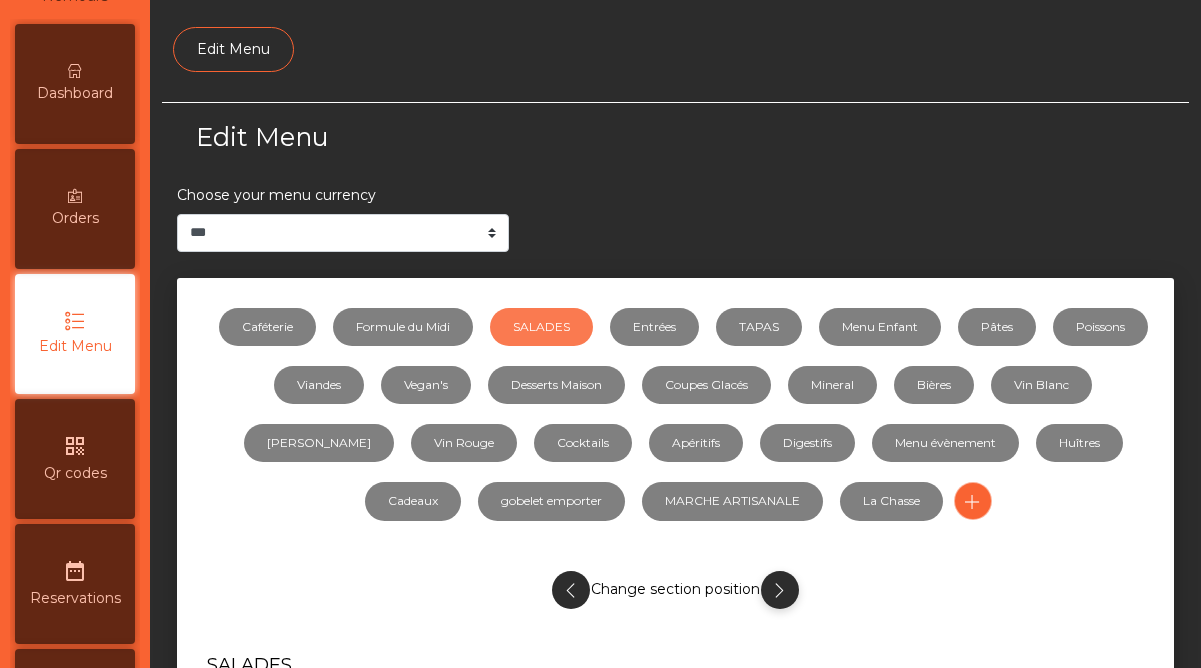 click at bounding box center [779, 590] 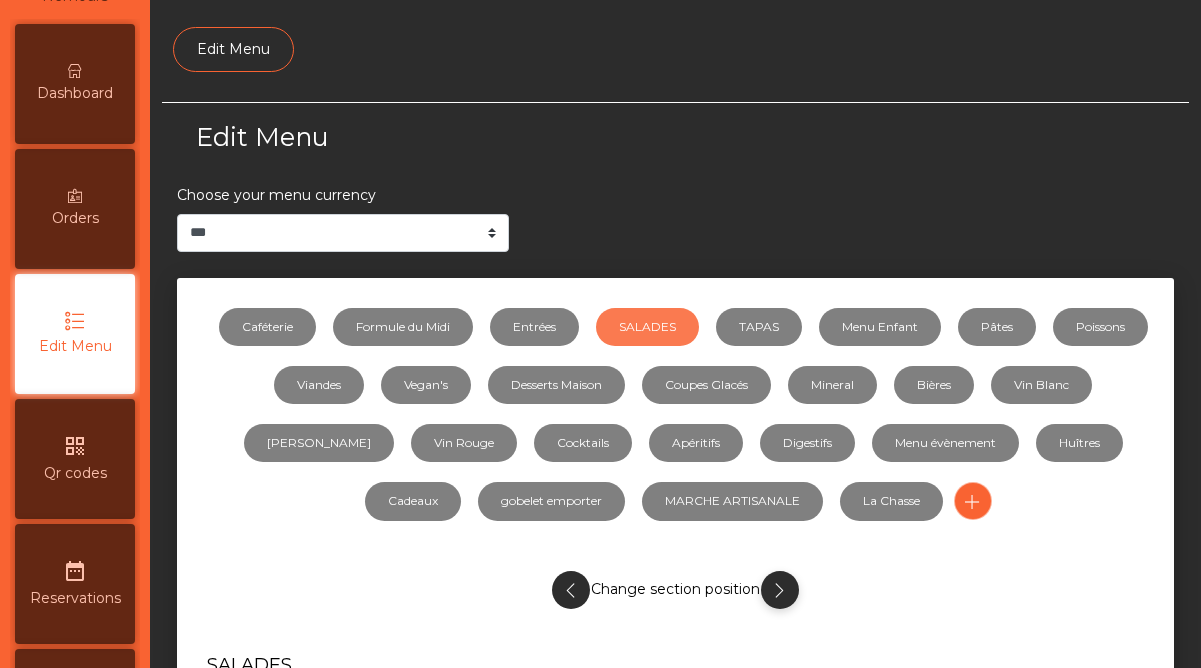 click at bounding box center (779, 590) 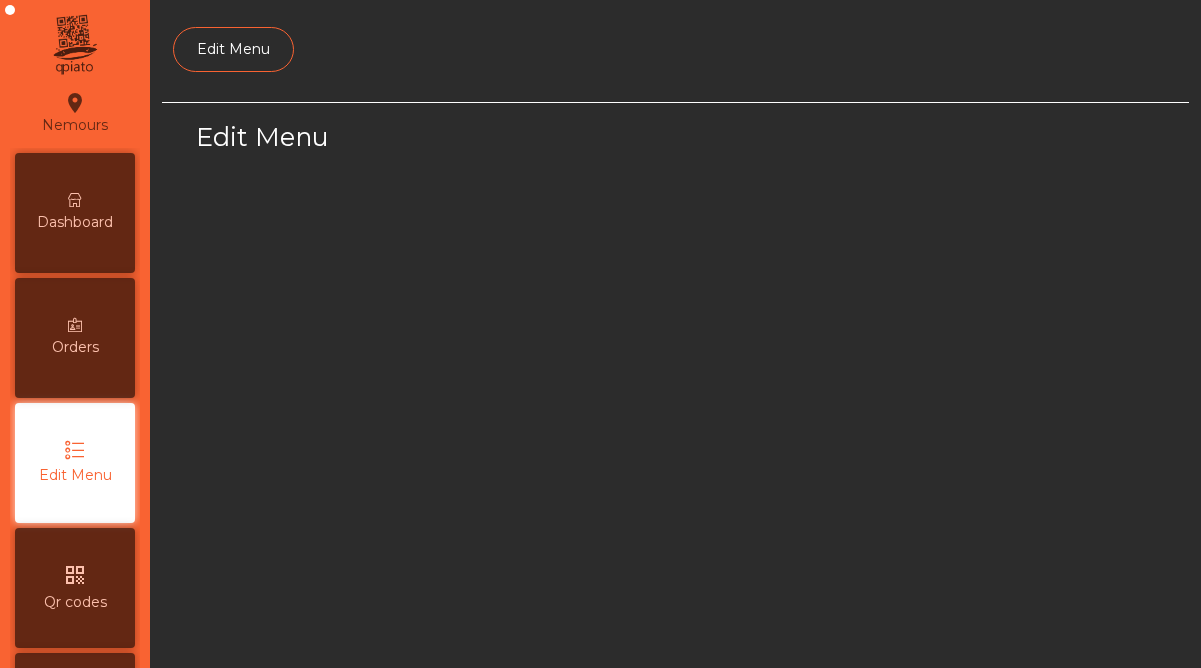 scroll, scrollTop: 0, scrollLeft: 0, axis: both 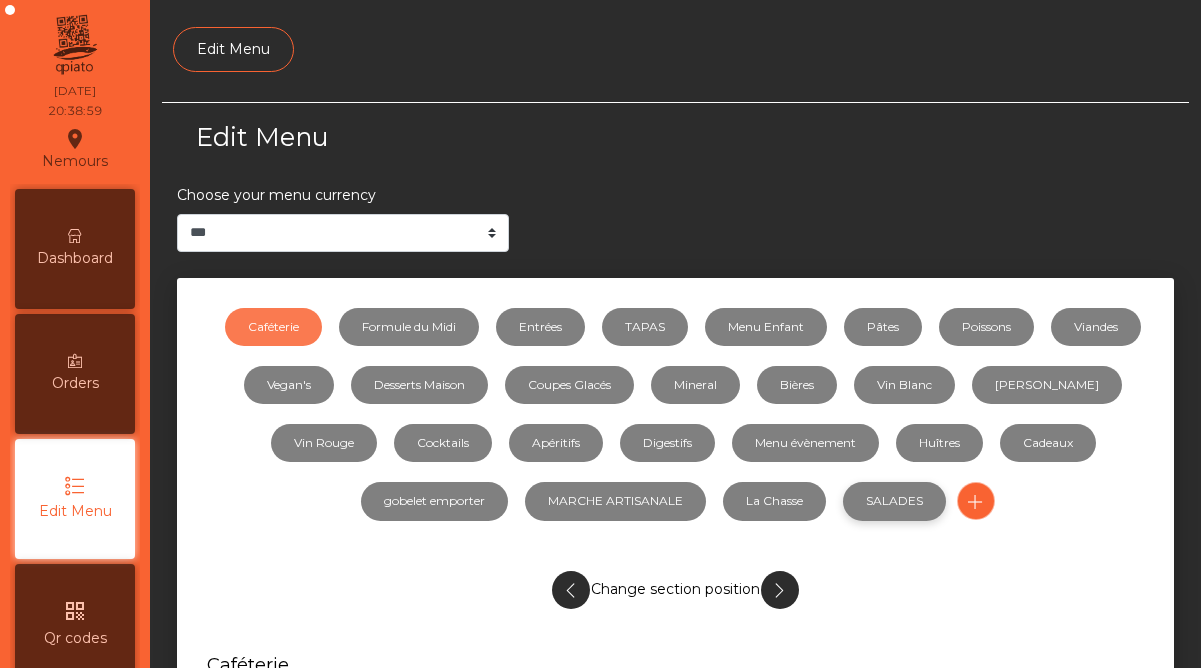click on "SALADES" at bounding box center (894, 501) 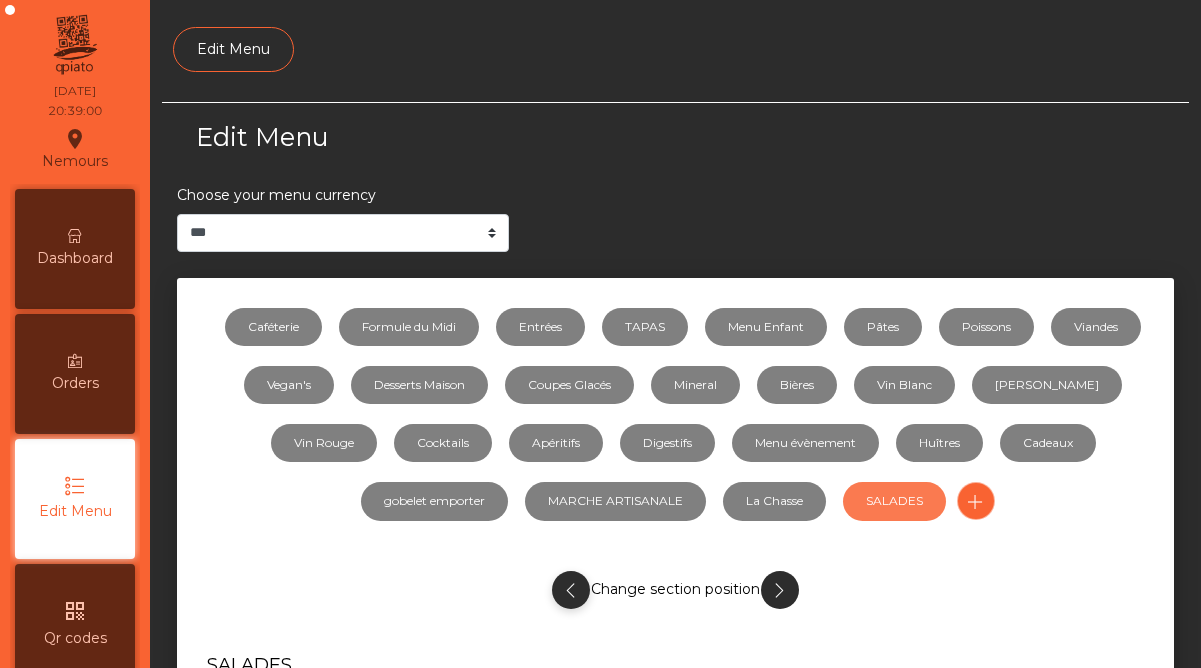 click at bounding box center (570, 590) 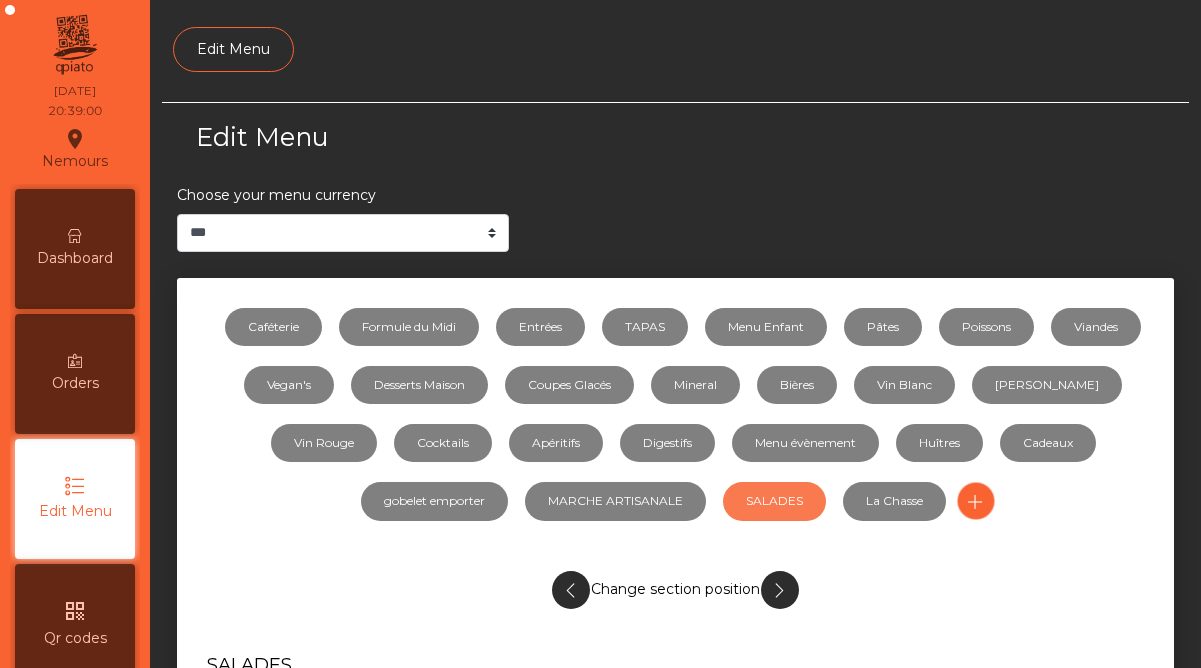 click at bounding box center (570, 590) 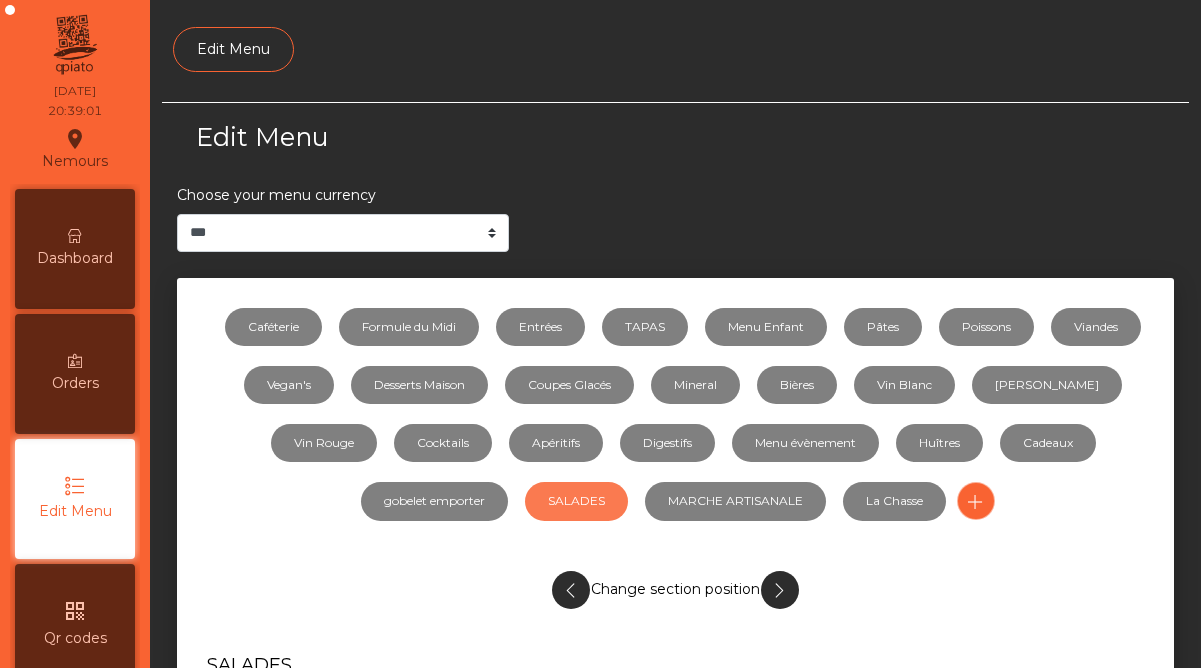 click at bounding box center [570, 590] 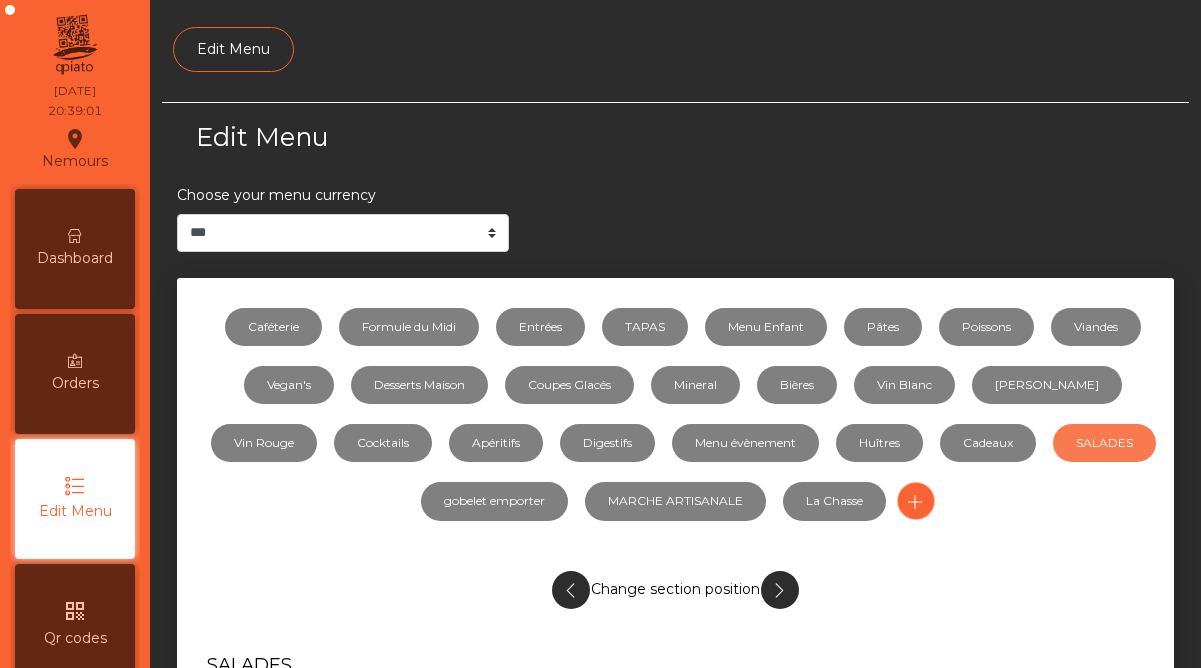 click at bounding box center (570, 590) 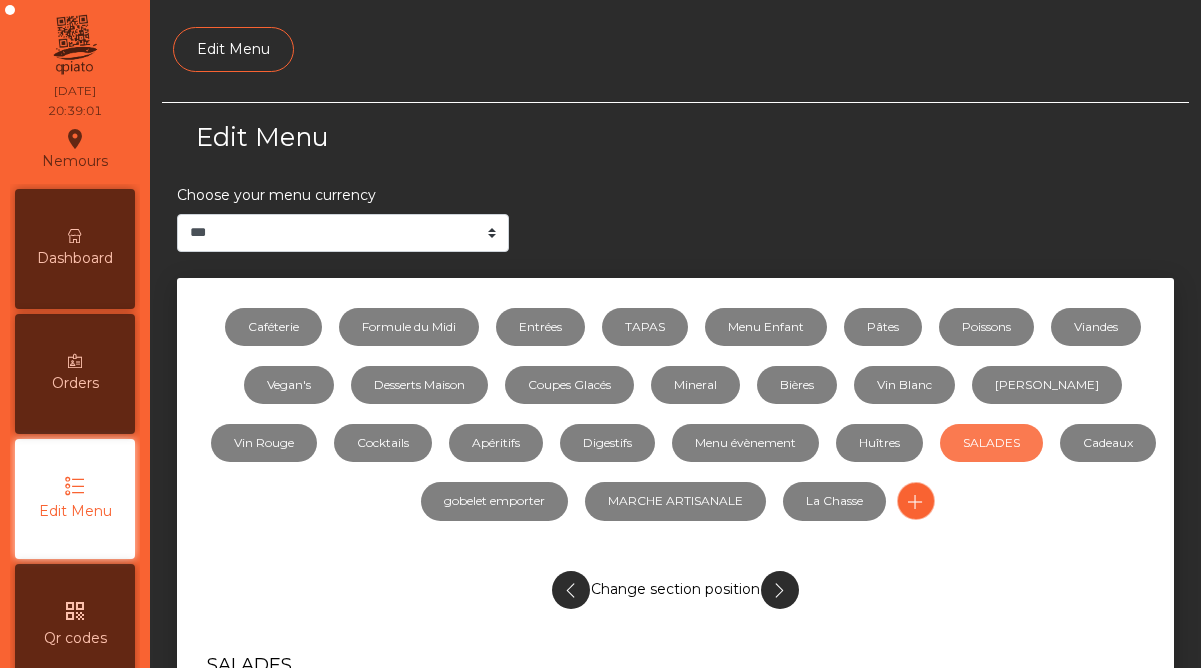 click at bounding box center (570, 590) 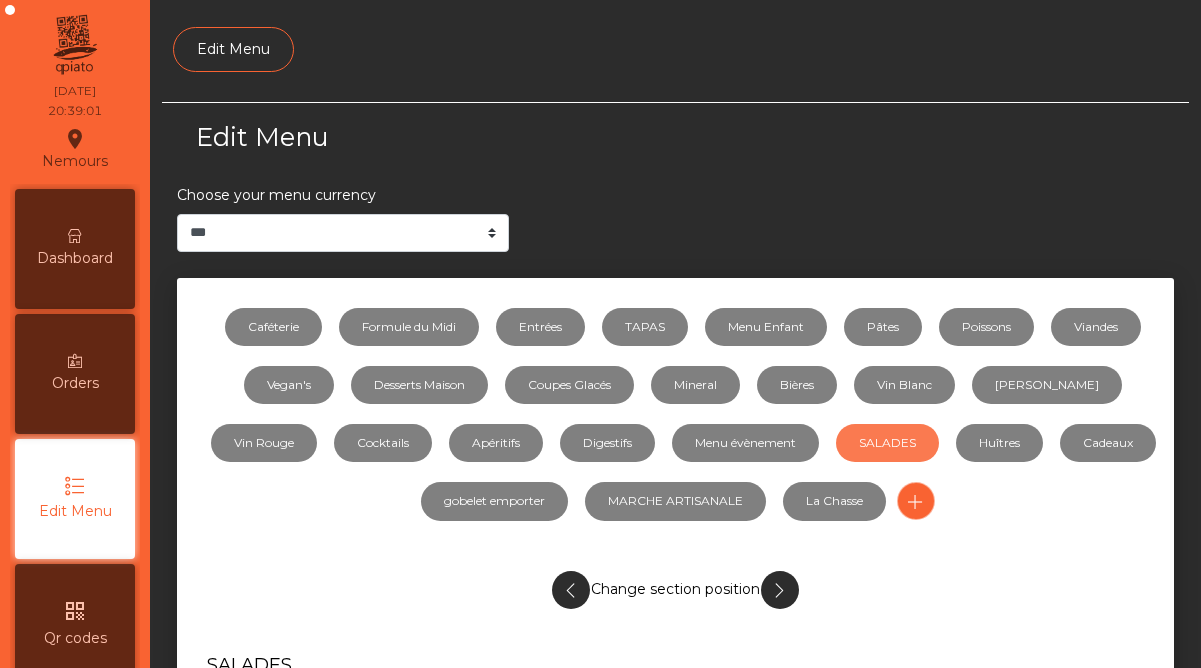 click at bounding box center [570, 590] 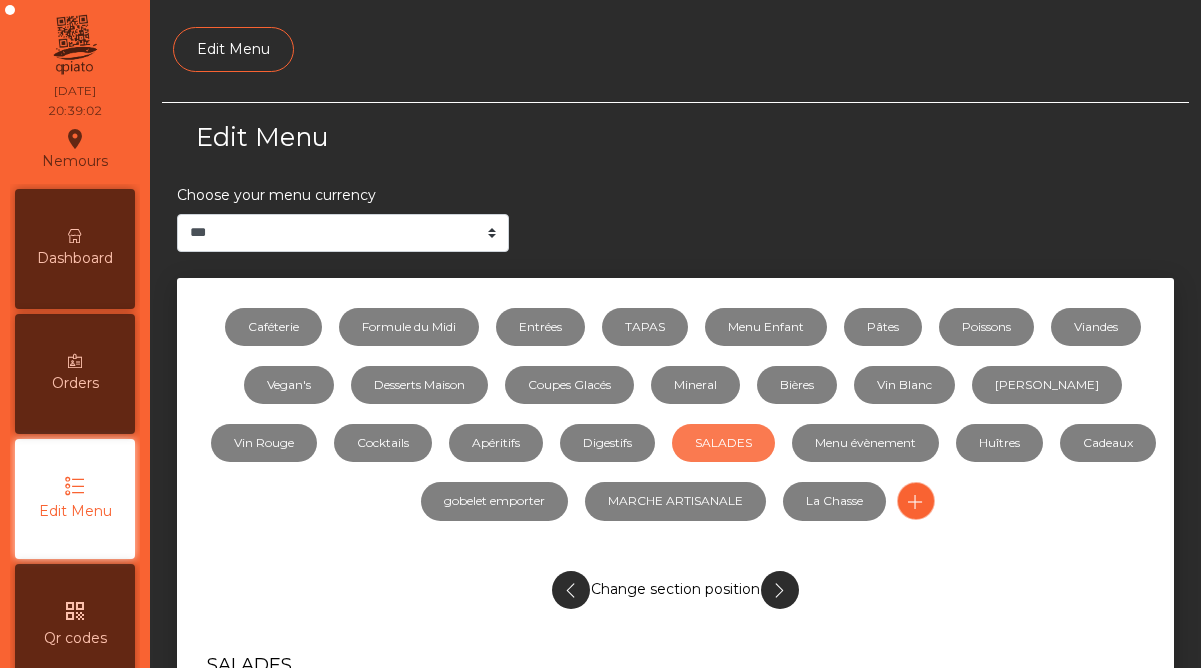 click at bounding box center [570, 590] 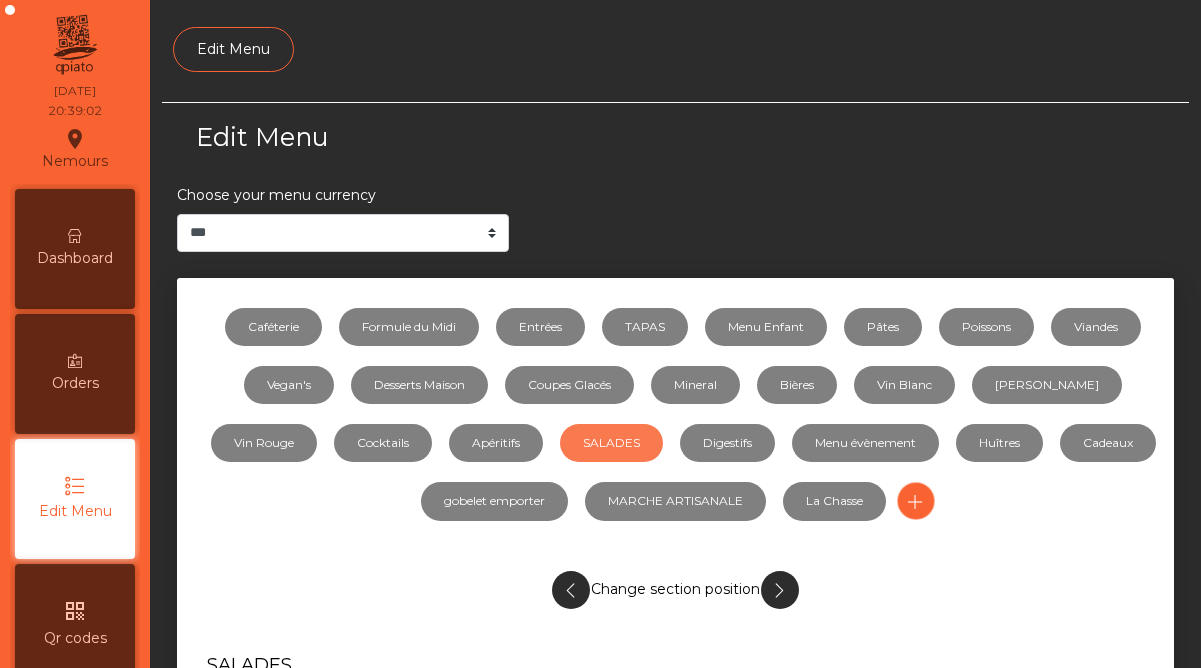 click at bounding box center [570, 590] 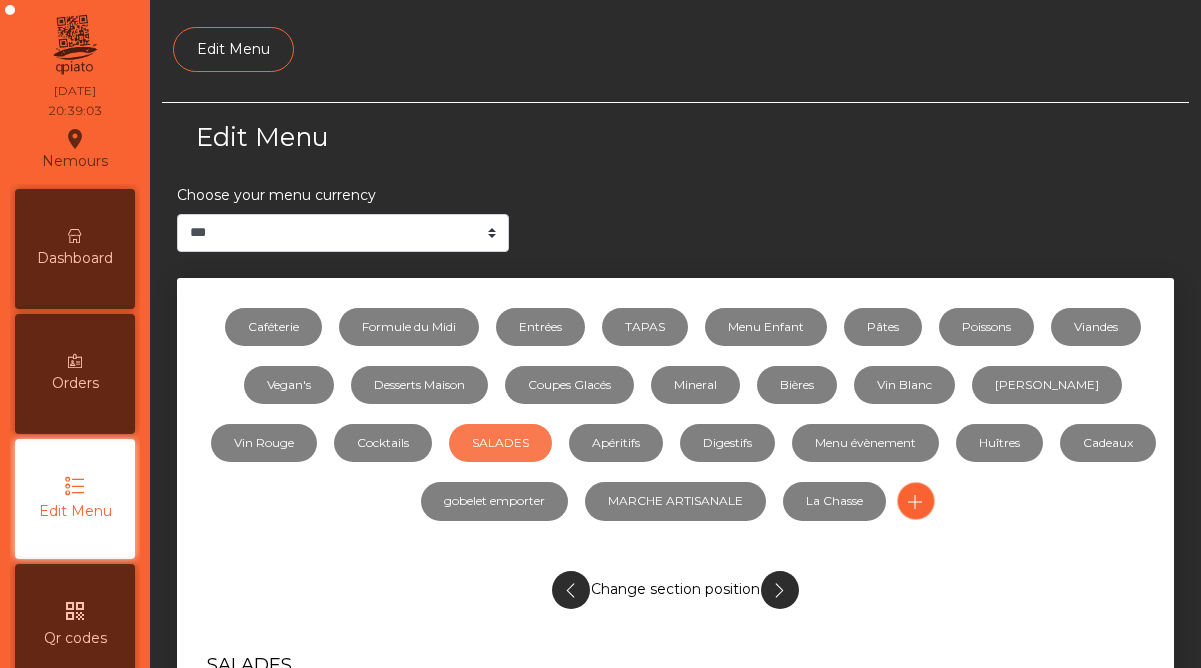 click at bounding box center [570, 590] 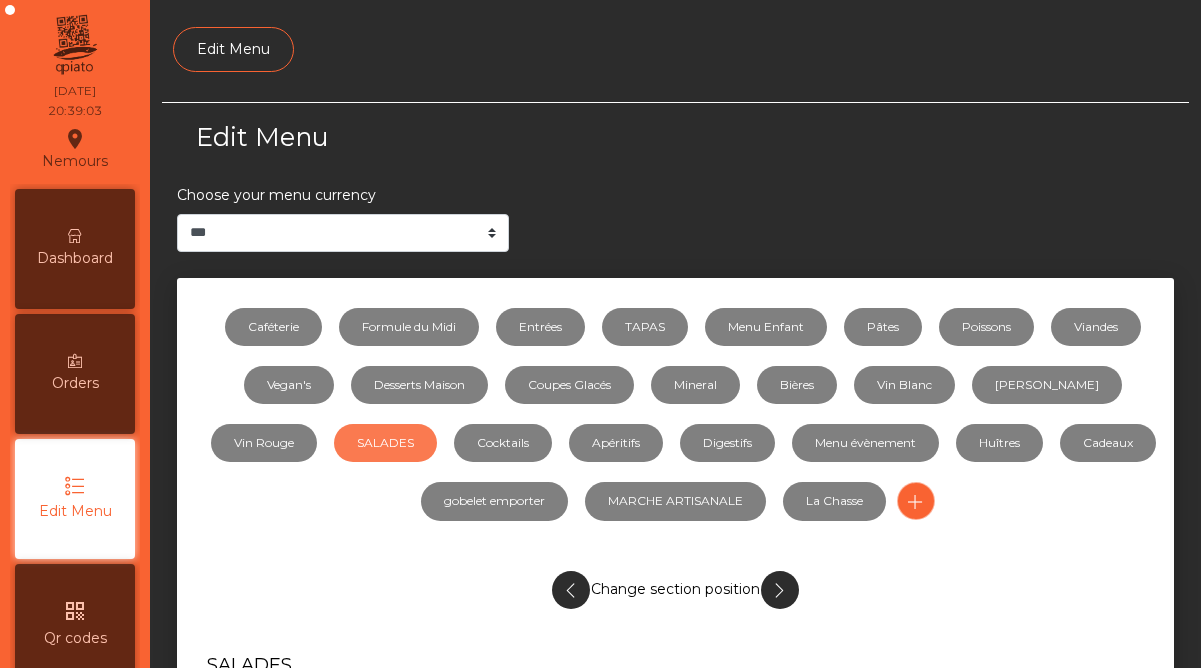 click at bounding box center [570, 590] 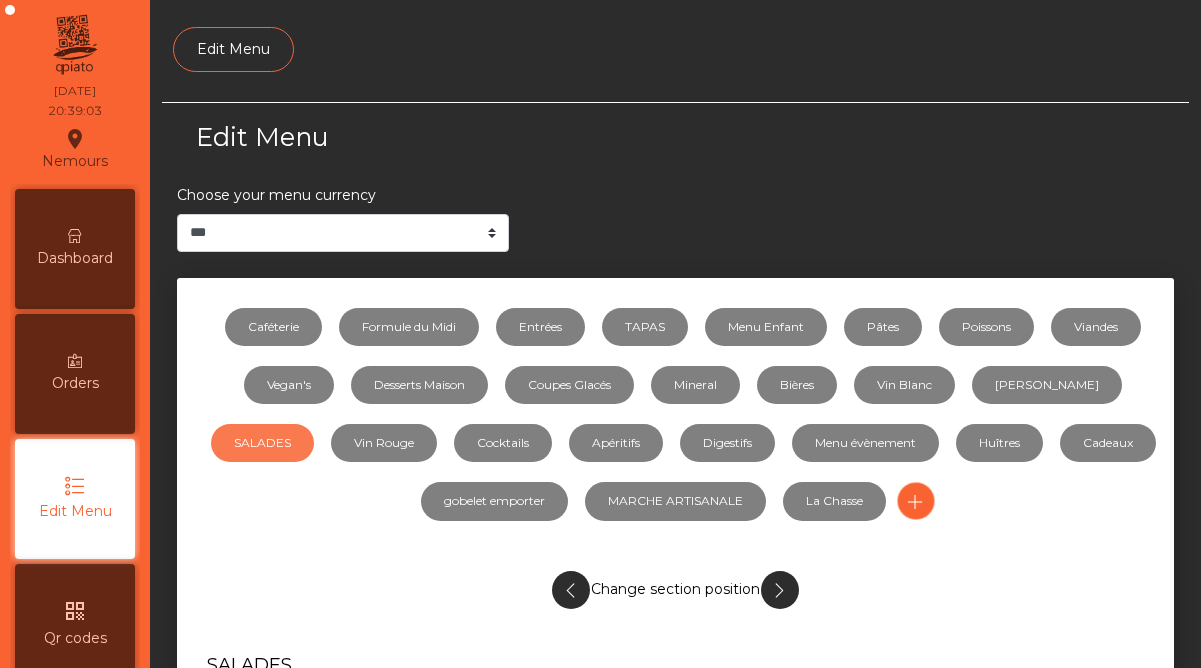 click at bounding box center [570, 590] 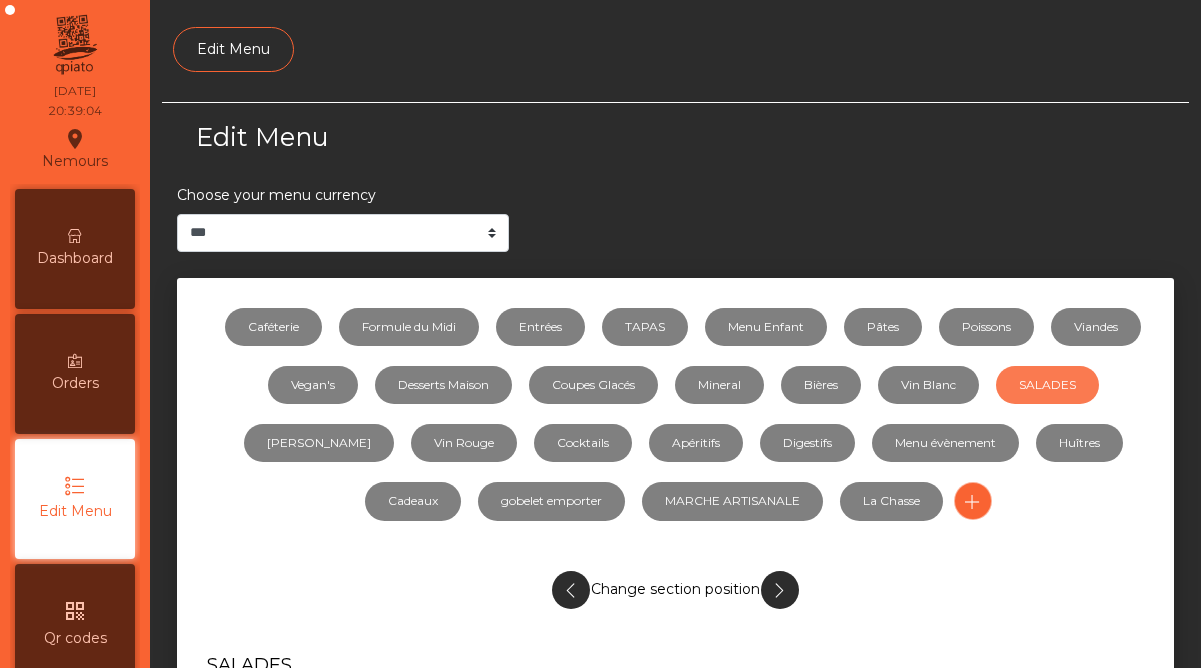 click at bounding box center [570, 590] 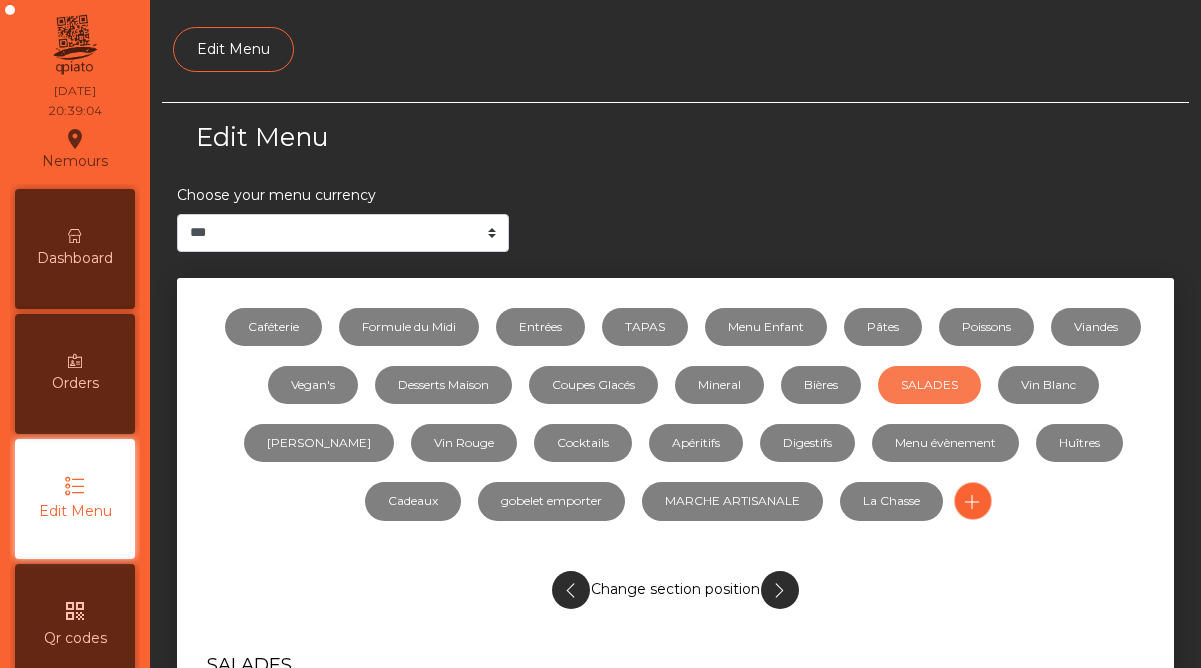 click at bounding box center [570, 590] 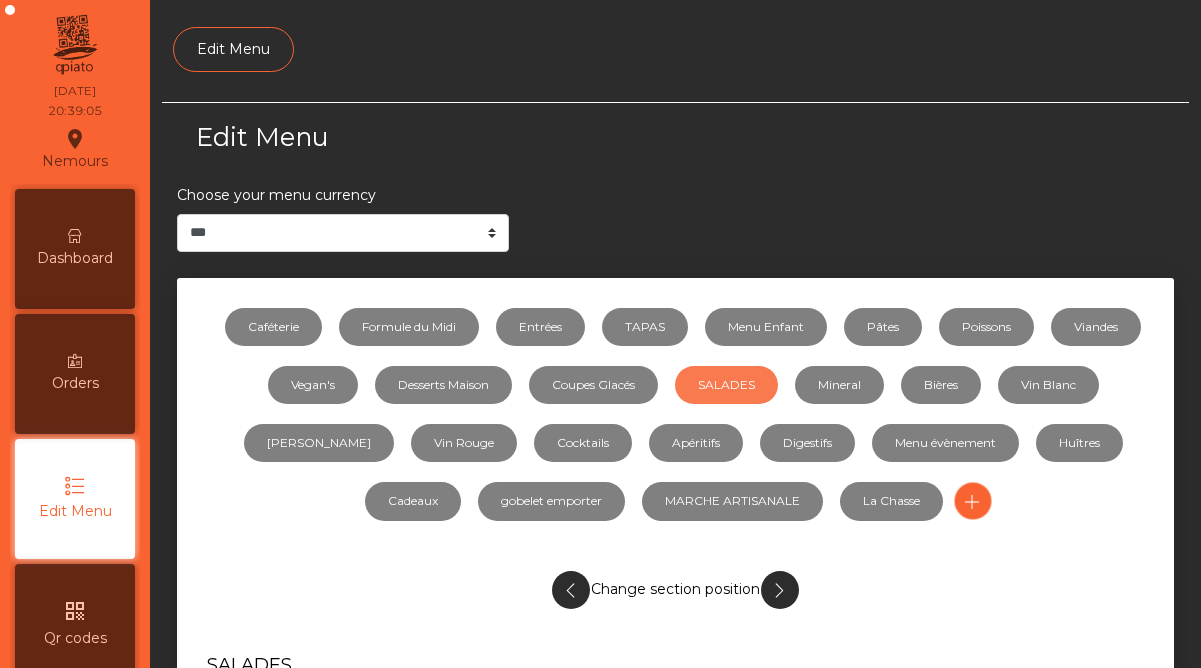 click at bounding box center [570, 590] 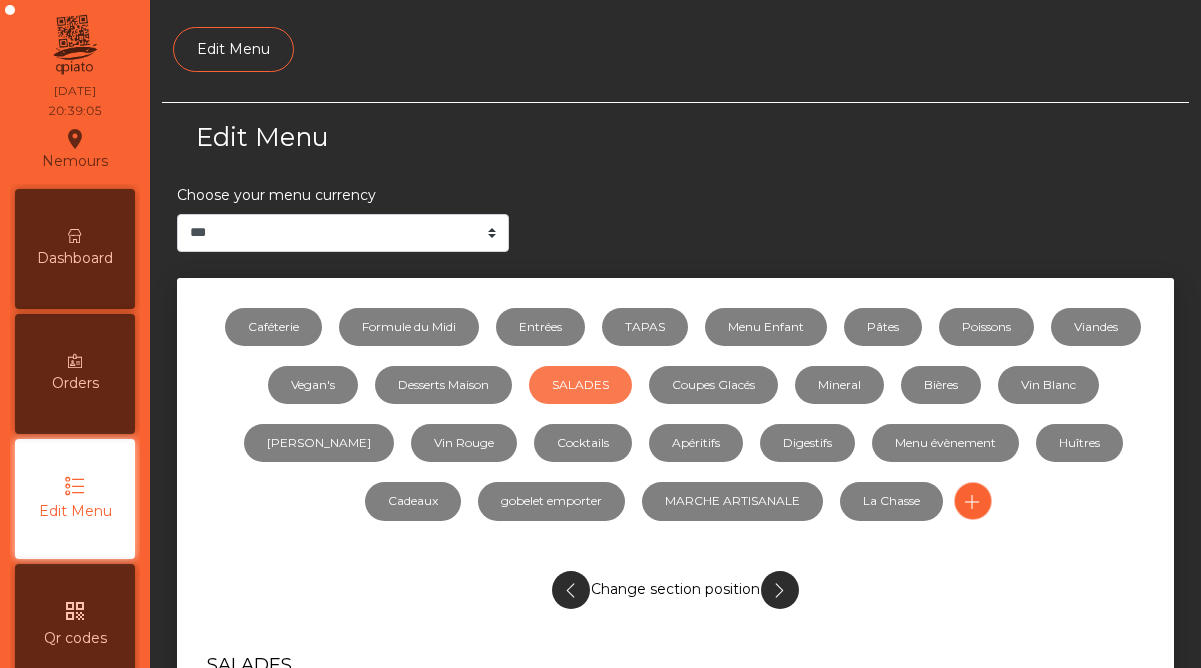 click at bounding box center (570, 590) 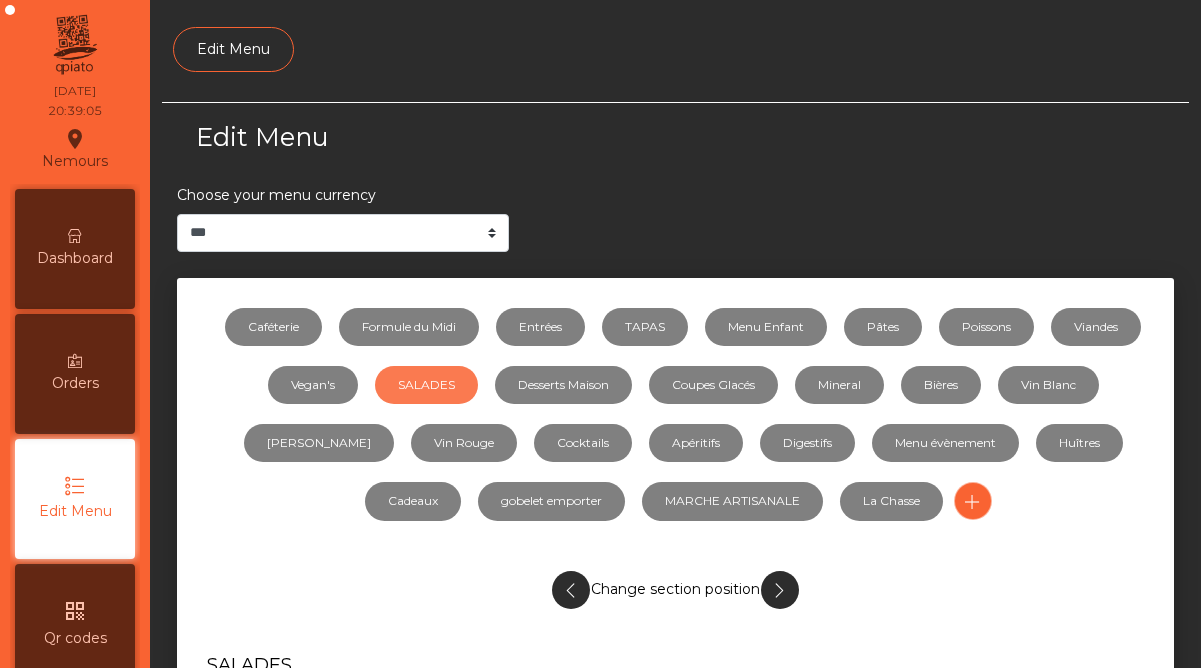 click at bounding box center (570, 590) 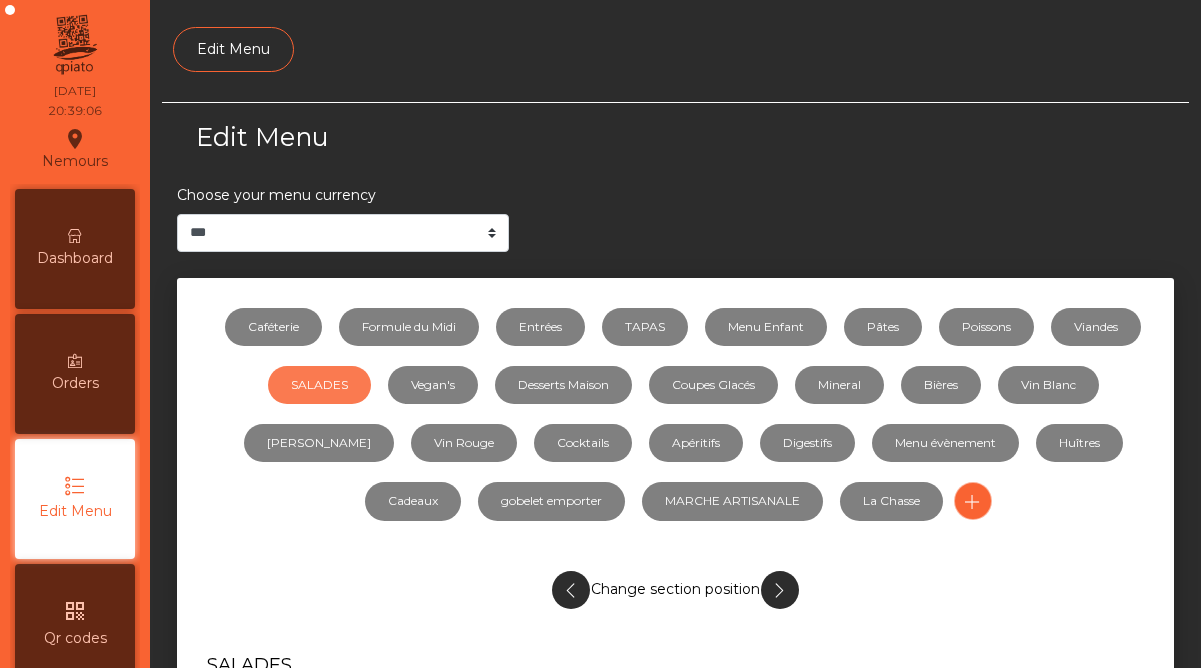 click at bounding box center [570, 590] 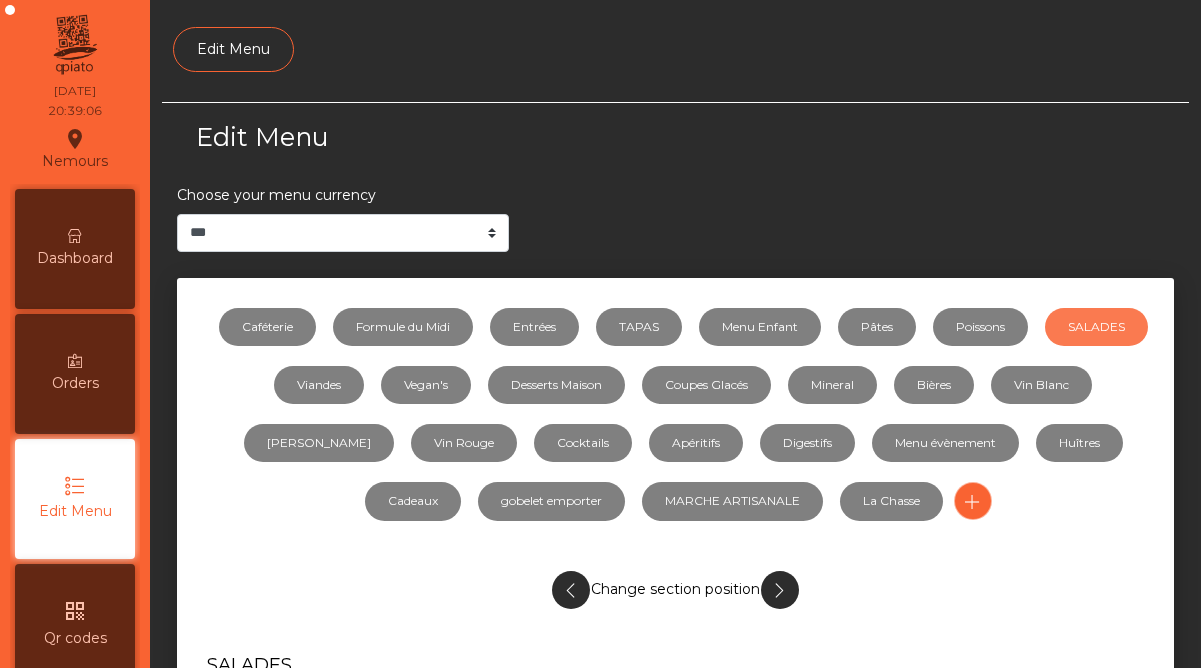 click at bounding box center [570, 590] 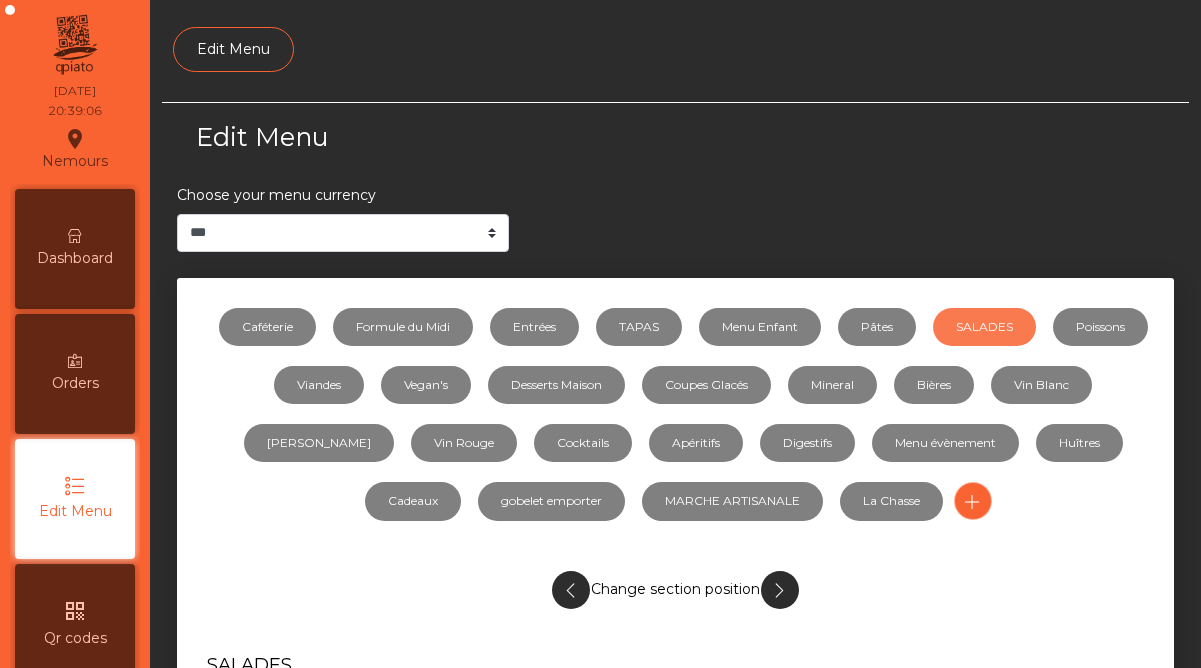 click at bounding box center [570, 590] 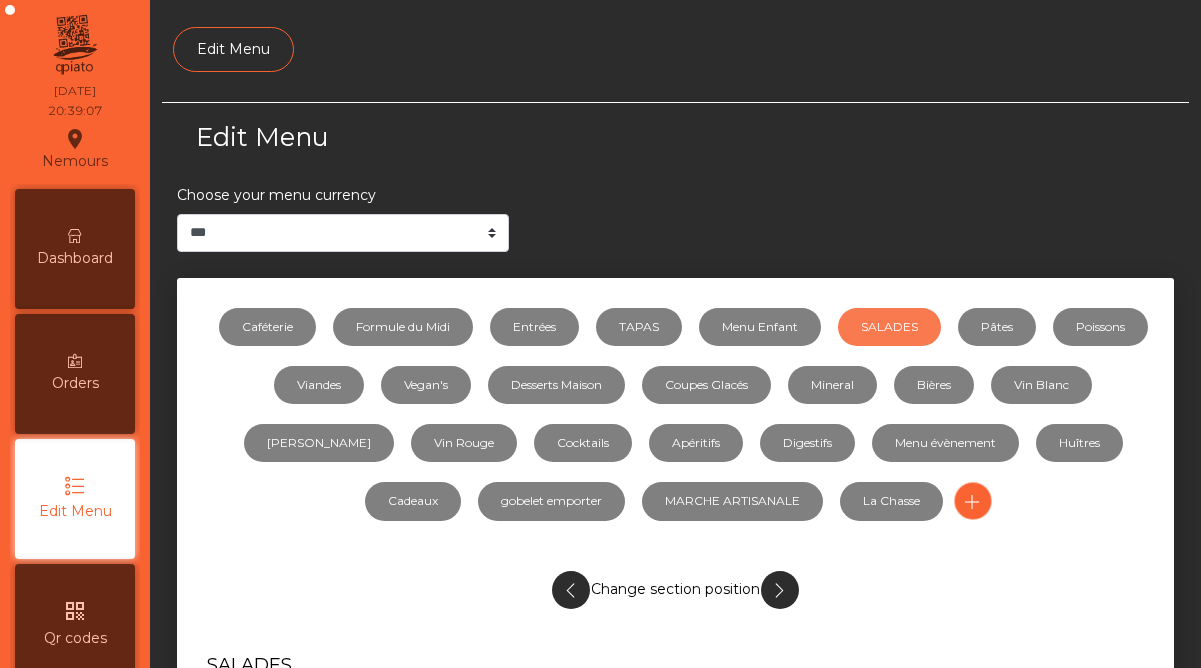 click at bounding box center (570, 590) 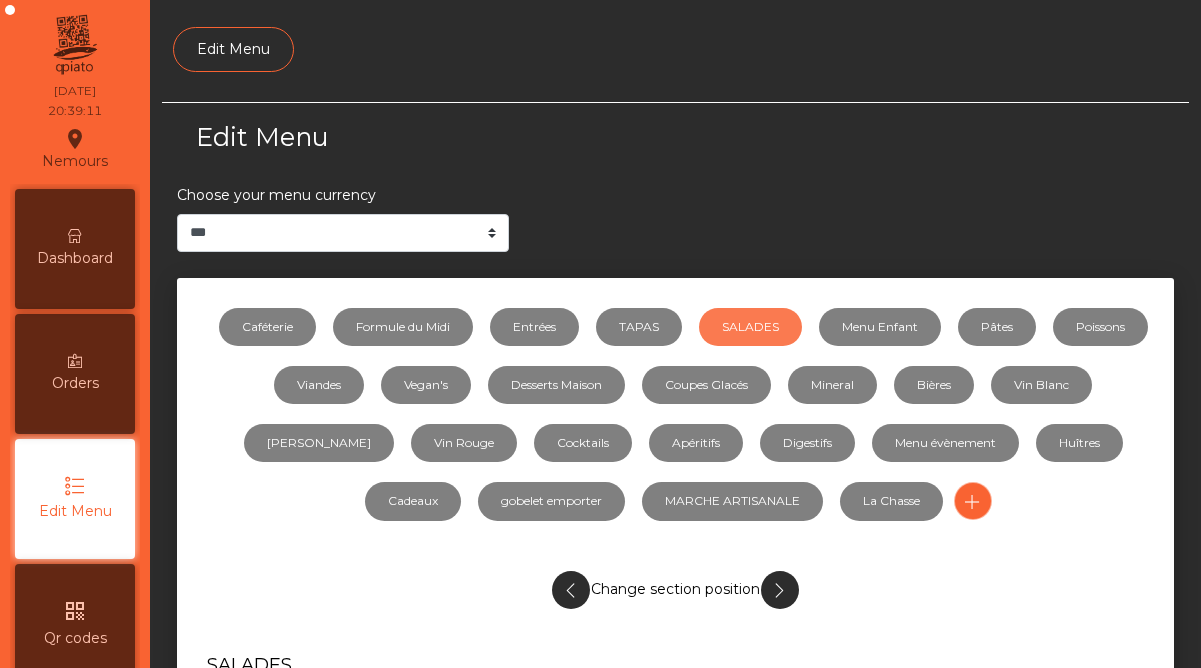 click on "SALADES" at bounding box center [750, 327] 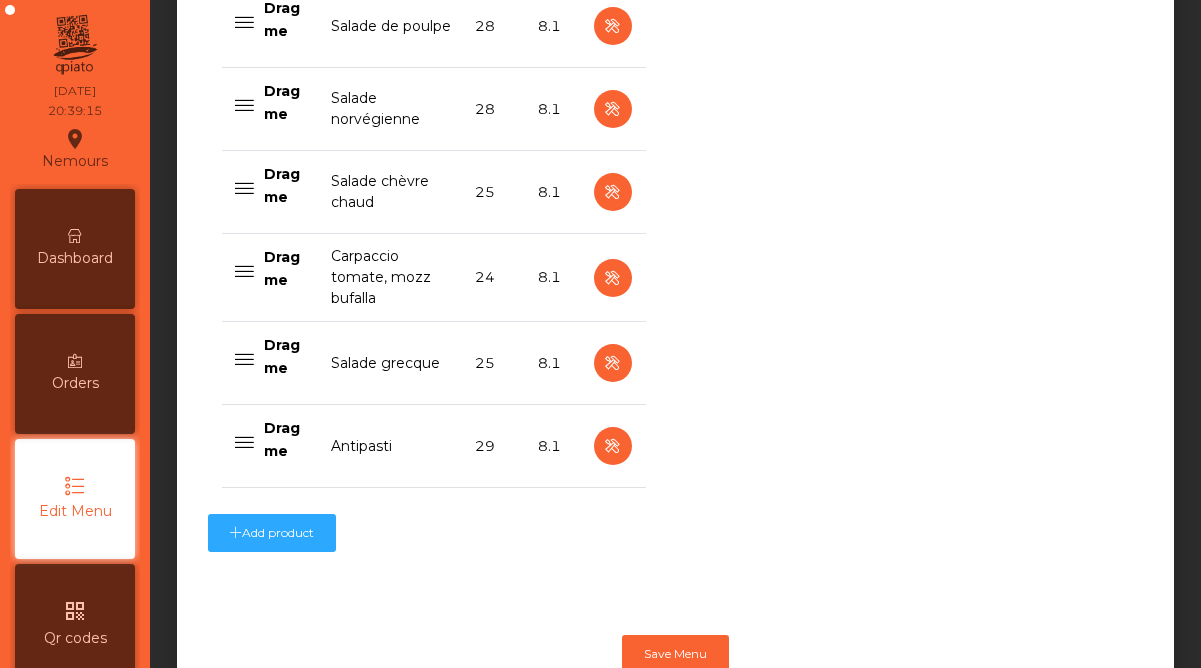 scroll, scrollTop: 996, scrollLeft: 0, axis: vertical 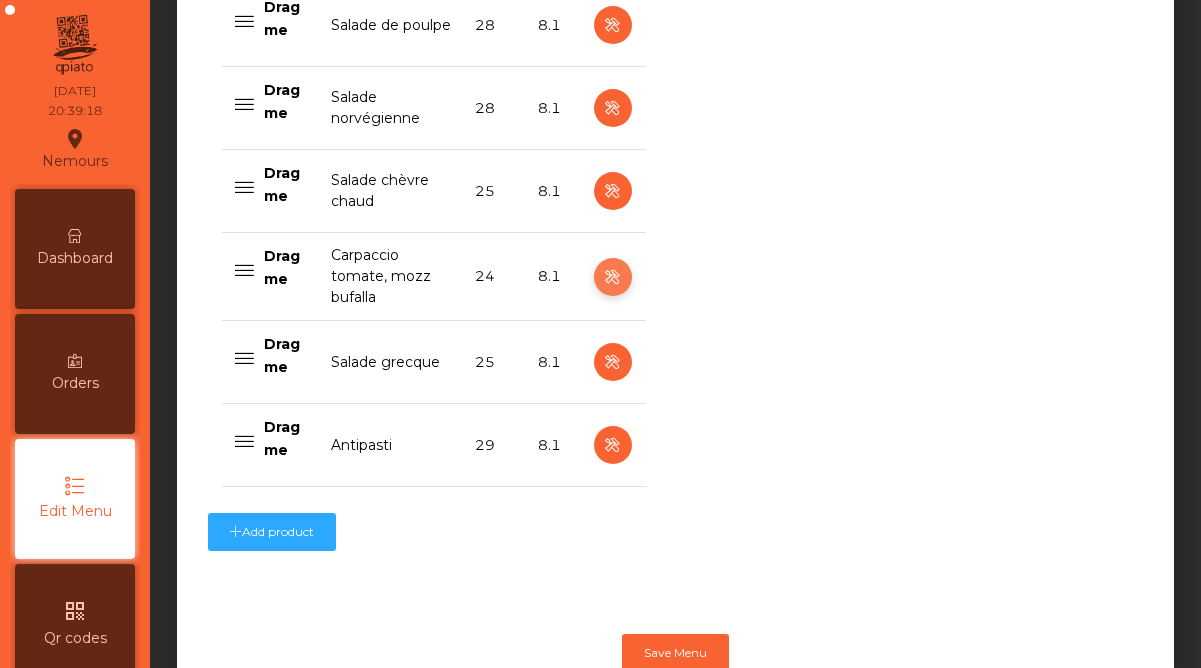 click at bounding box center [612, 277] 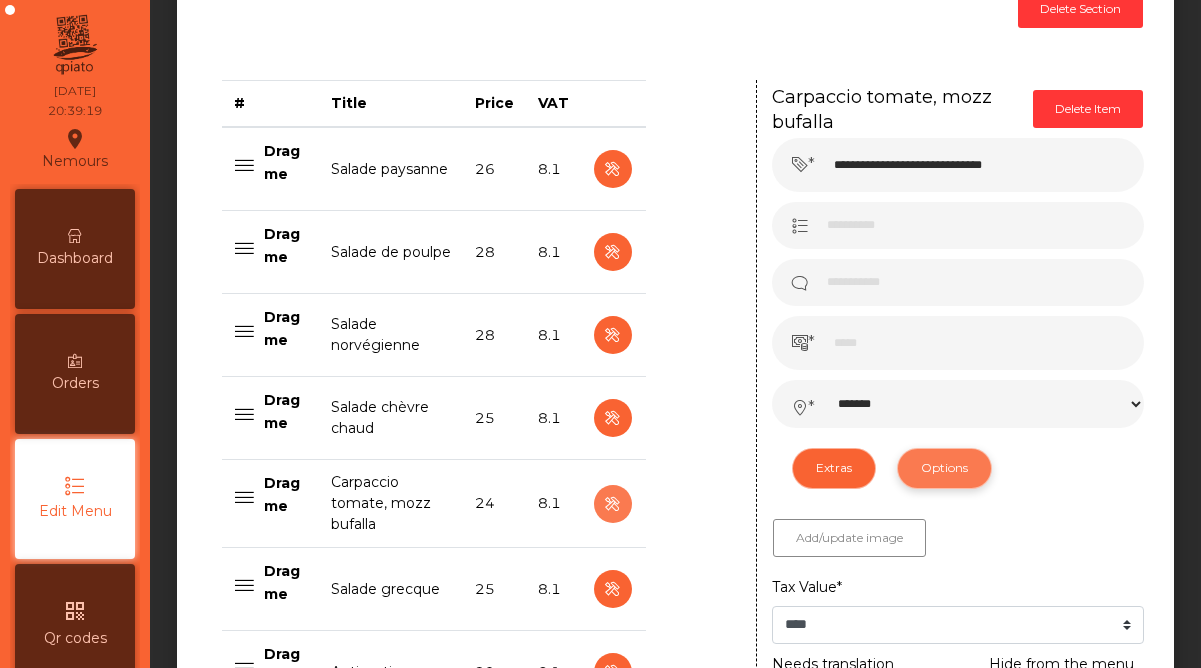 scroll, scrollTop: 570, scrollLeft: 0, axis: vertical 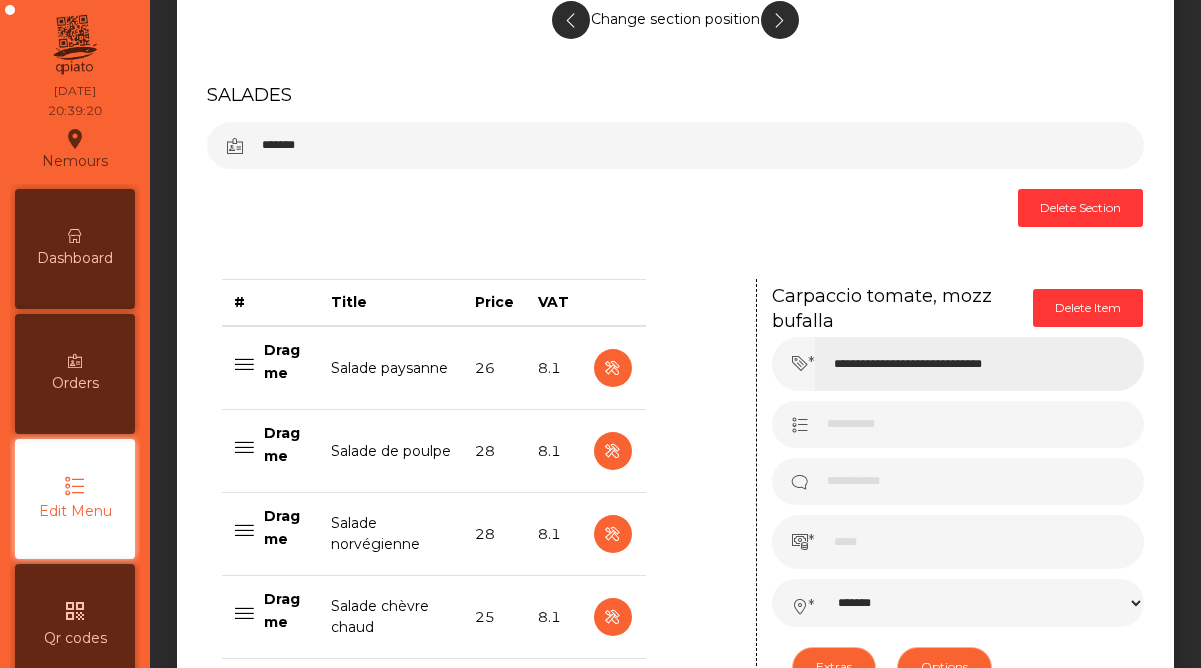 click on "**********" at bounding box center [979, 364] 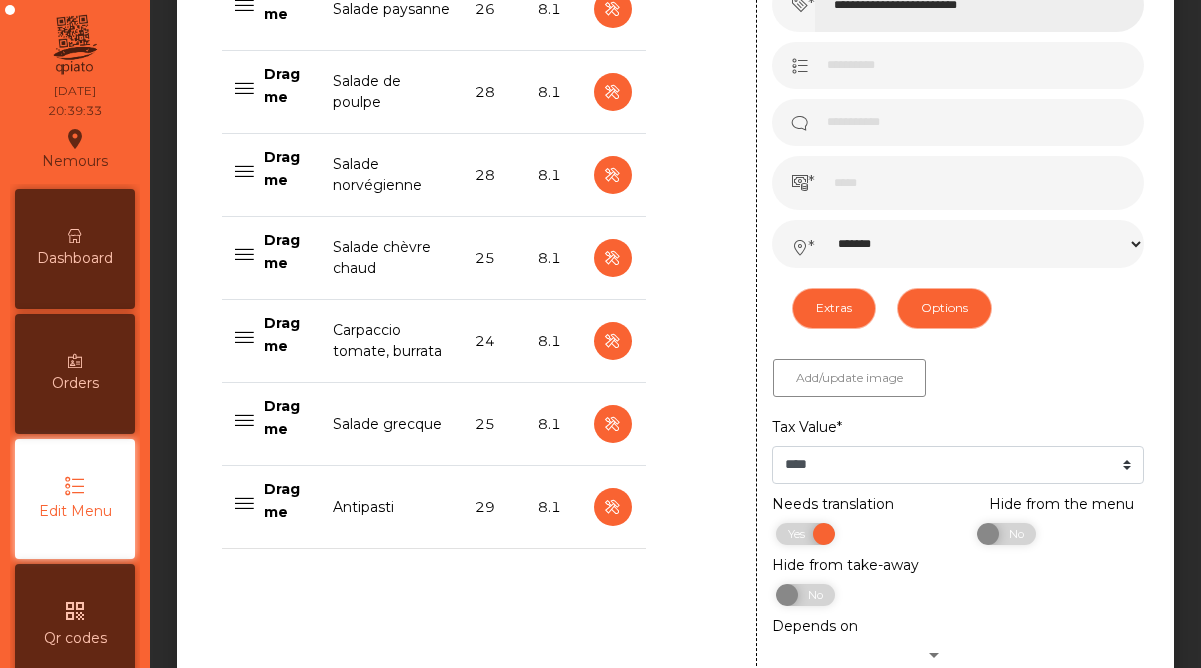 scroll, scrollTop: 957, scrollLeft: 0, axis: vertical 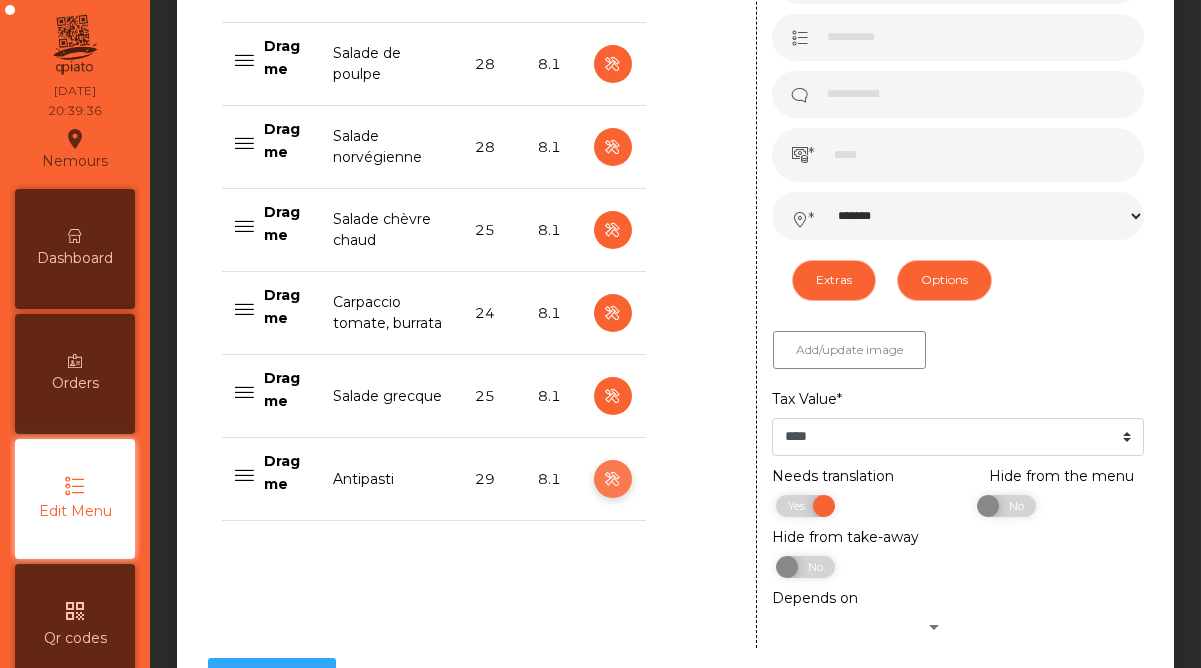 click at bounding box center [612, 479] 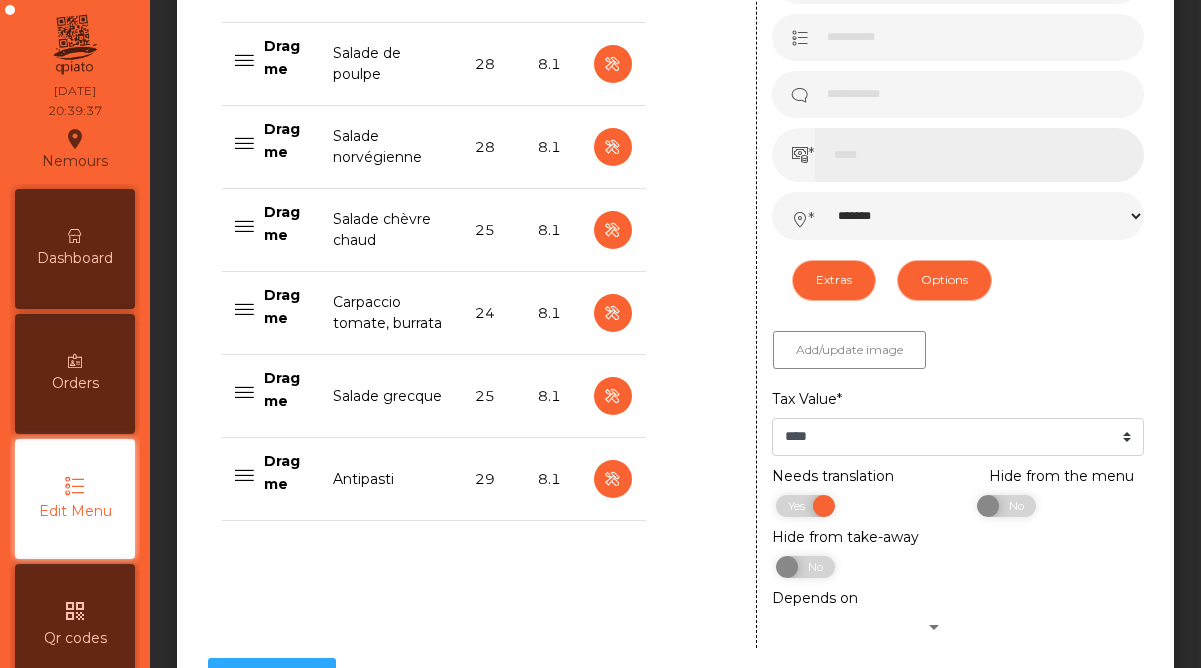 click on "**" at bounding box center [979, 155] 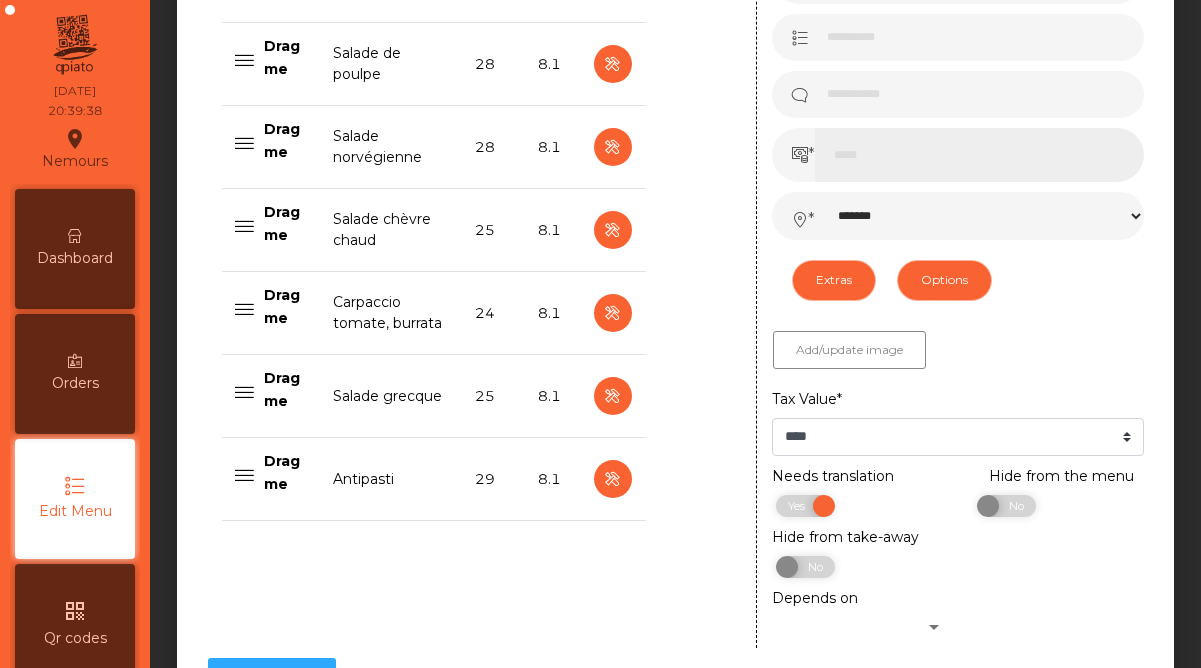 type on "*" 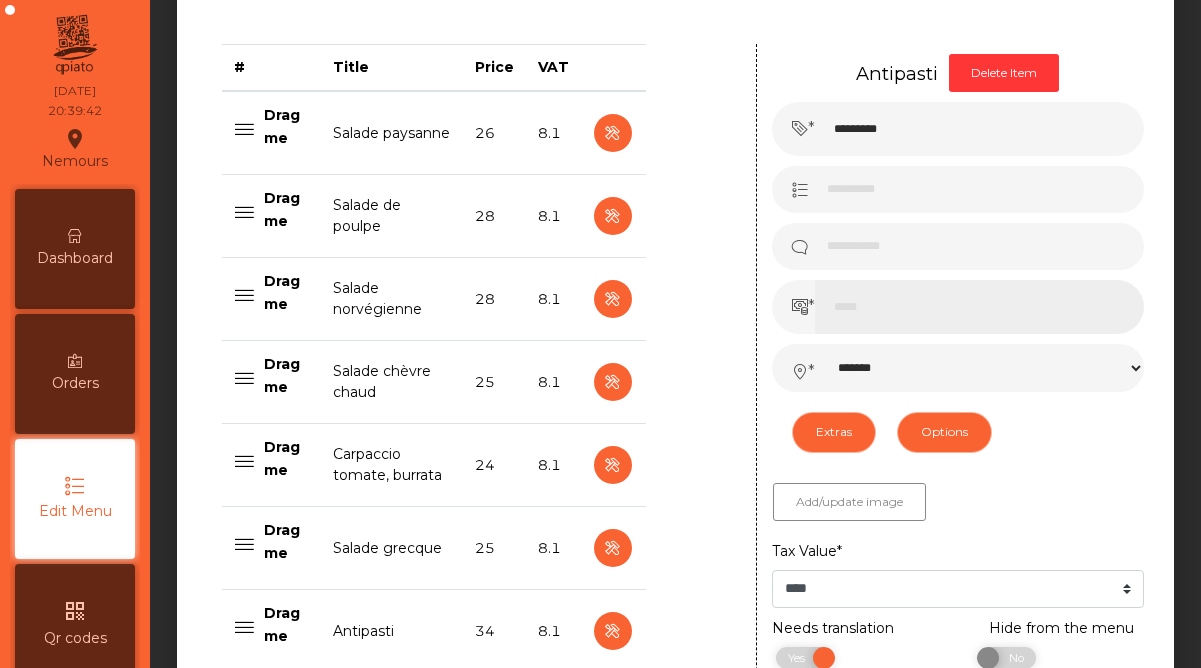 scroll, scrollTop: 799, scrollLeft: 0, axis: vertical 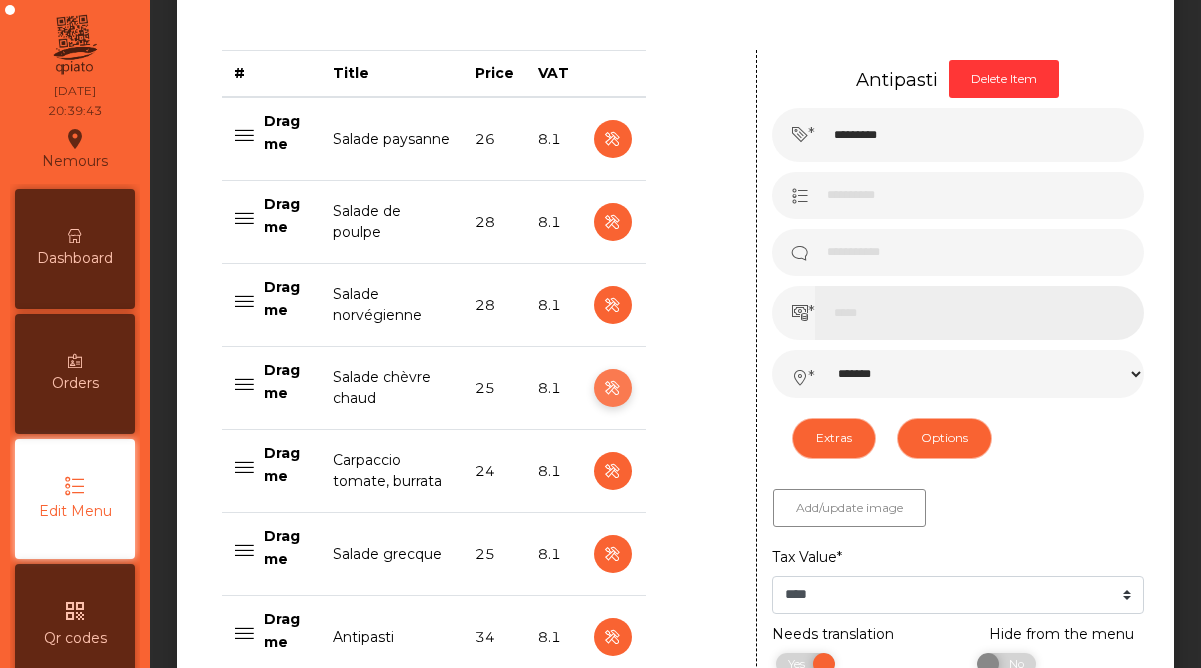 type on "**" 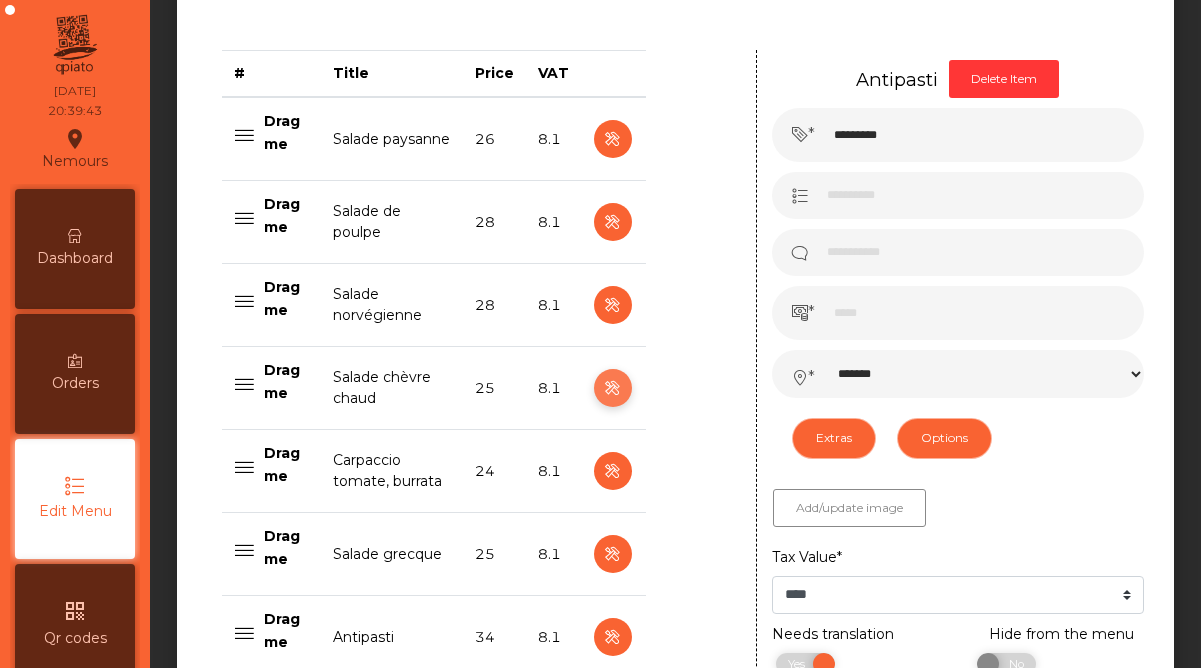 click at bounding box center (612, 388) 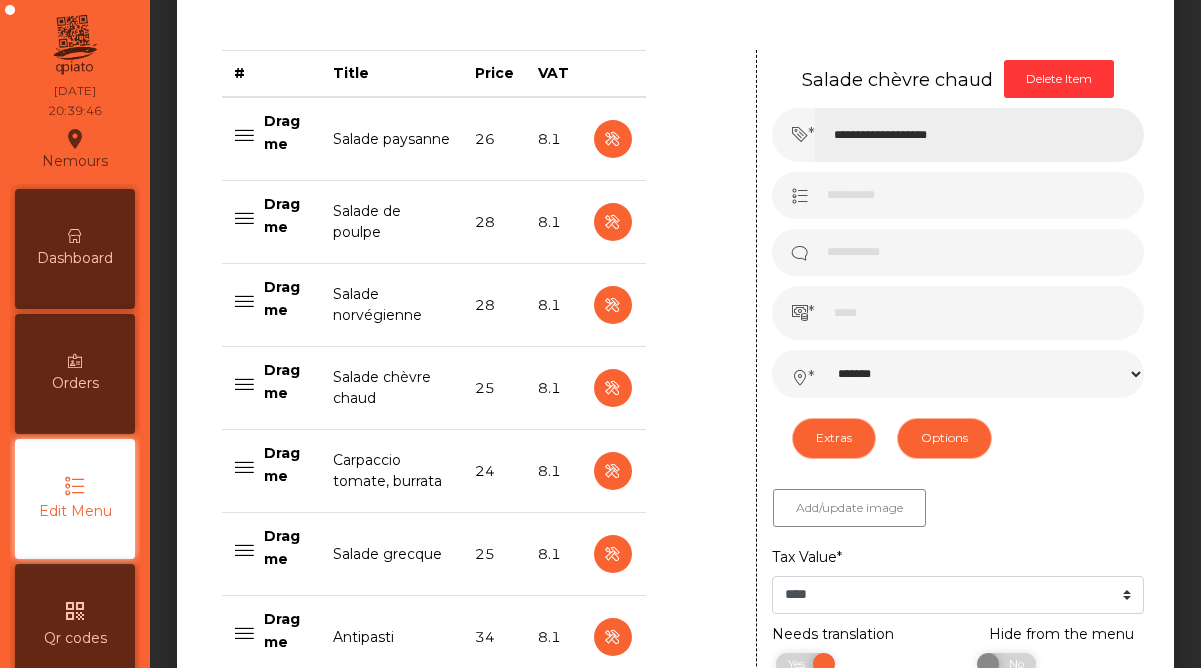 drag, startPoint x: 873, startPoint y: 139, endPoint x: 817, endPoint y: 134, distance: 56.22277 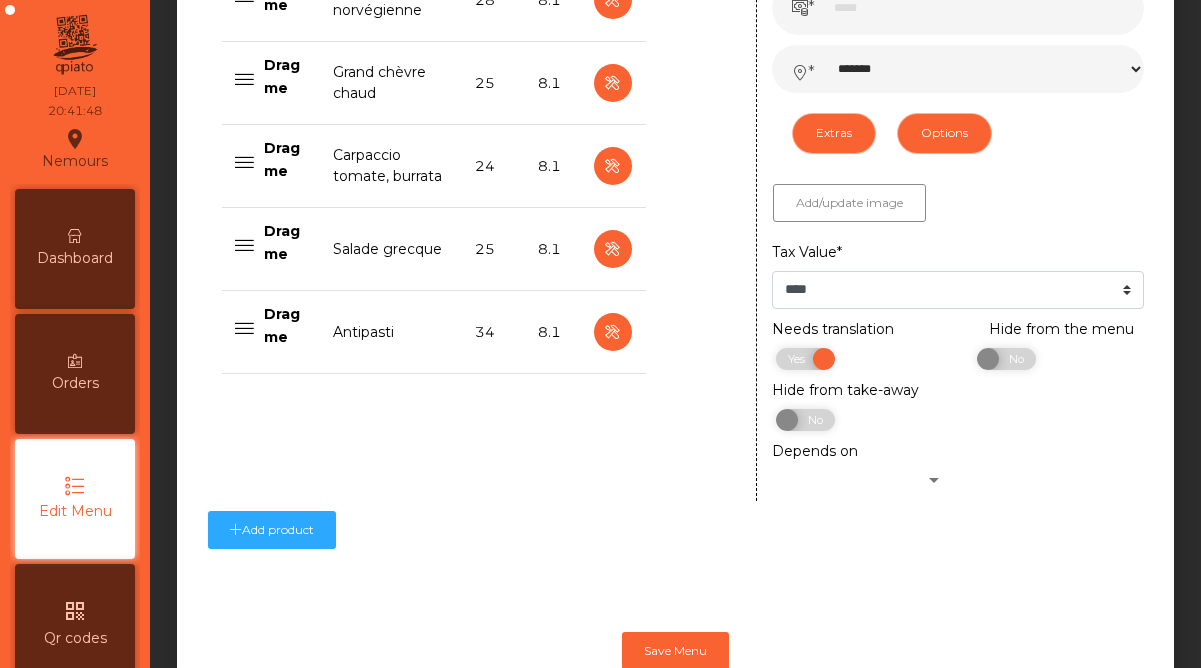 scroll, scrollTop: 1161, scrollLeft: 0, axis: vertical 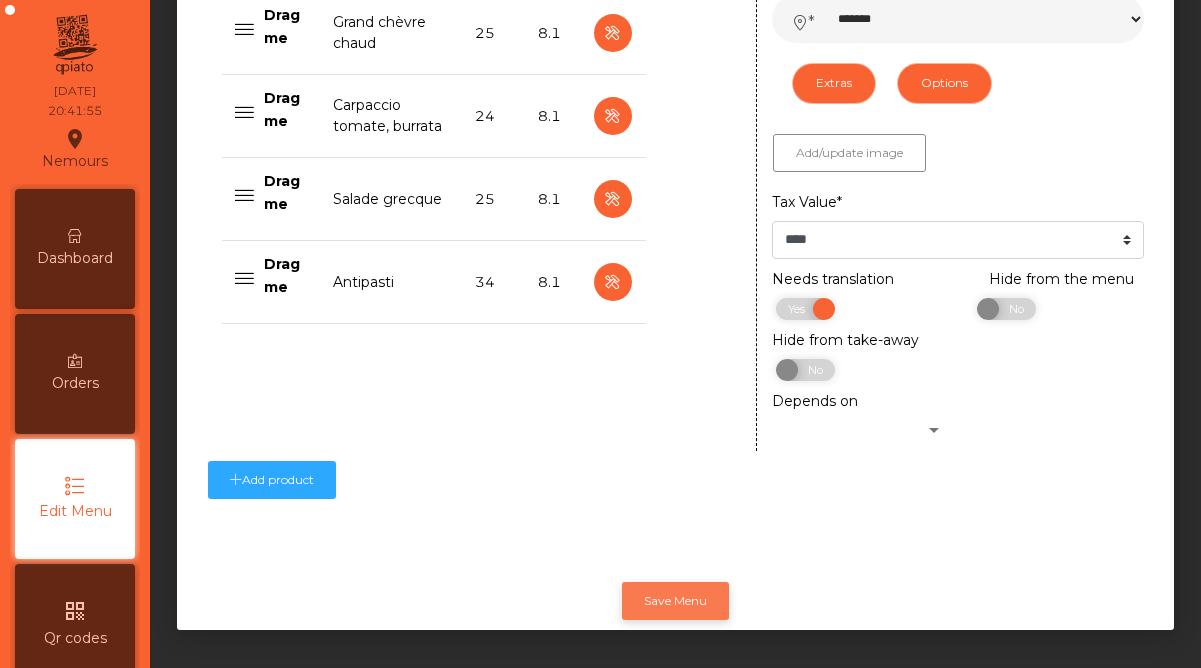 type on "**********" 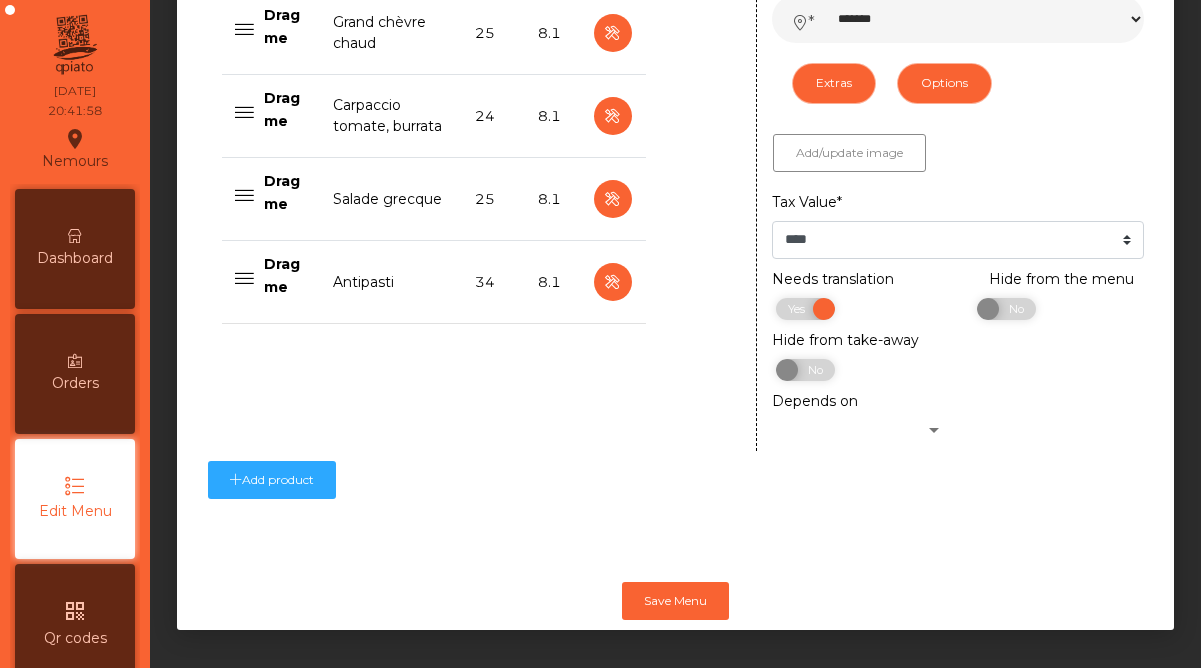 click on "Dashboard" at bounding box center (75, 258) 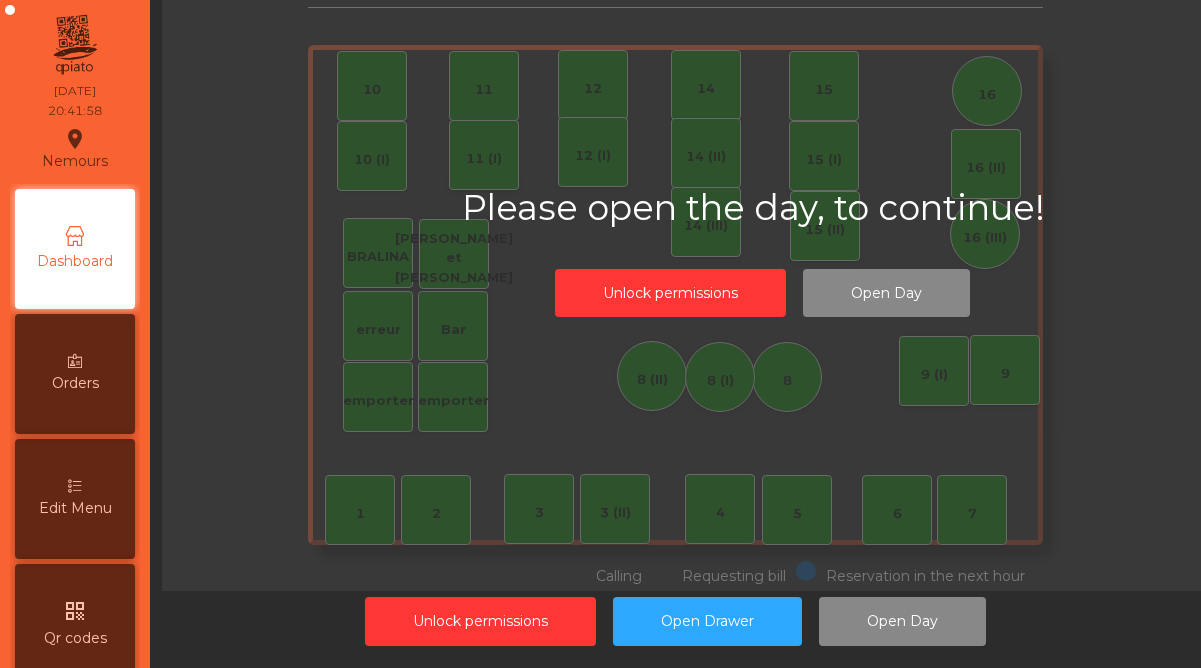 scroll, scrollTop: 88, scrollLeft: 0, axis: vertical 